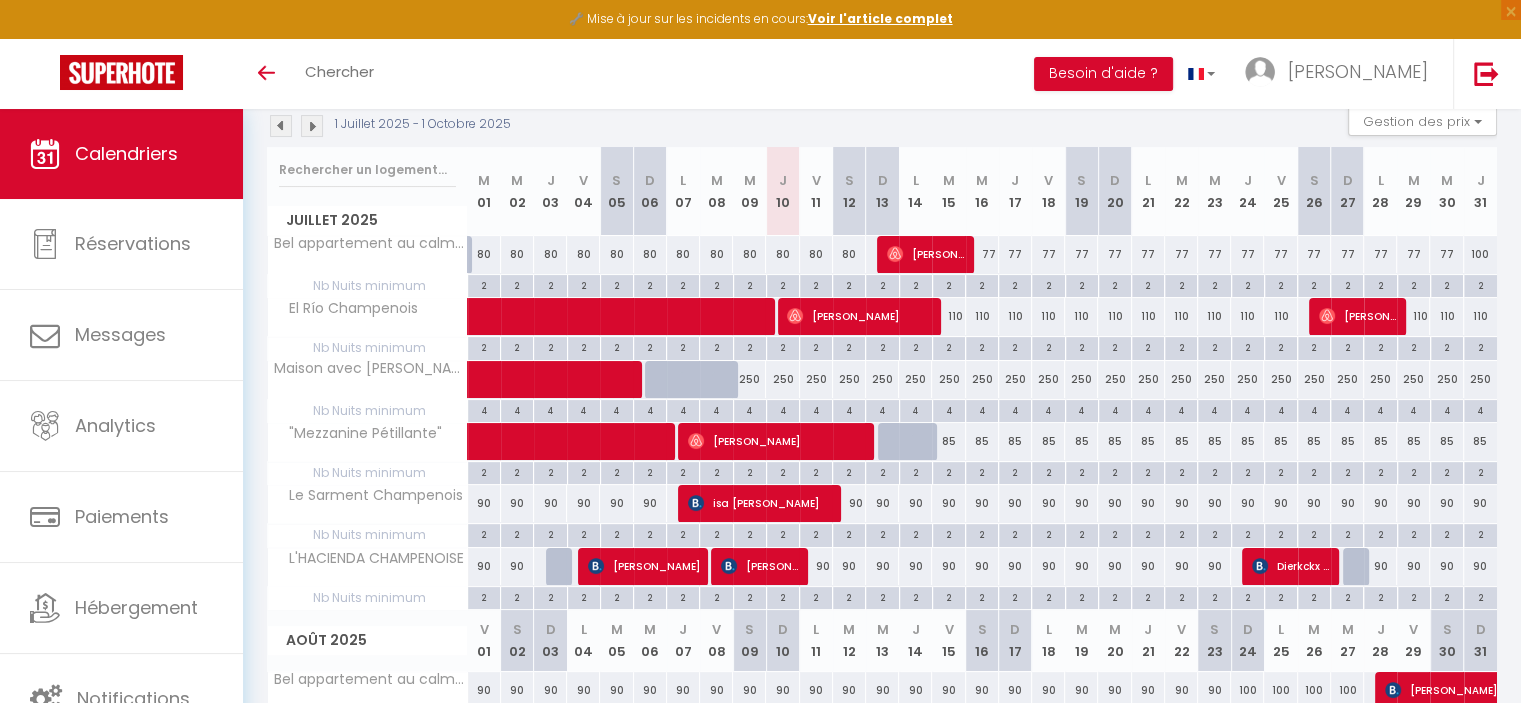 scroll, scrollTop: 222, scrollLeft: 0, axis: vertical 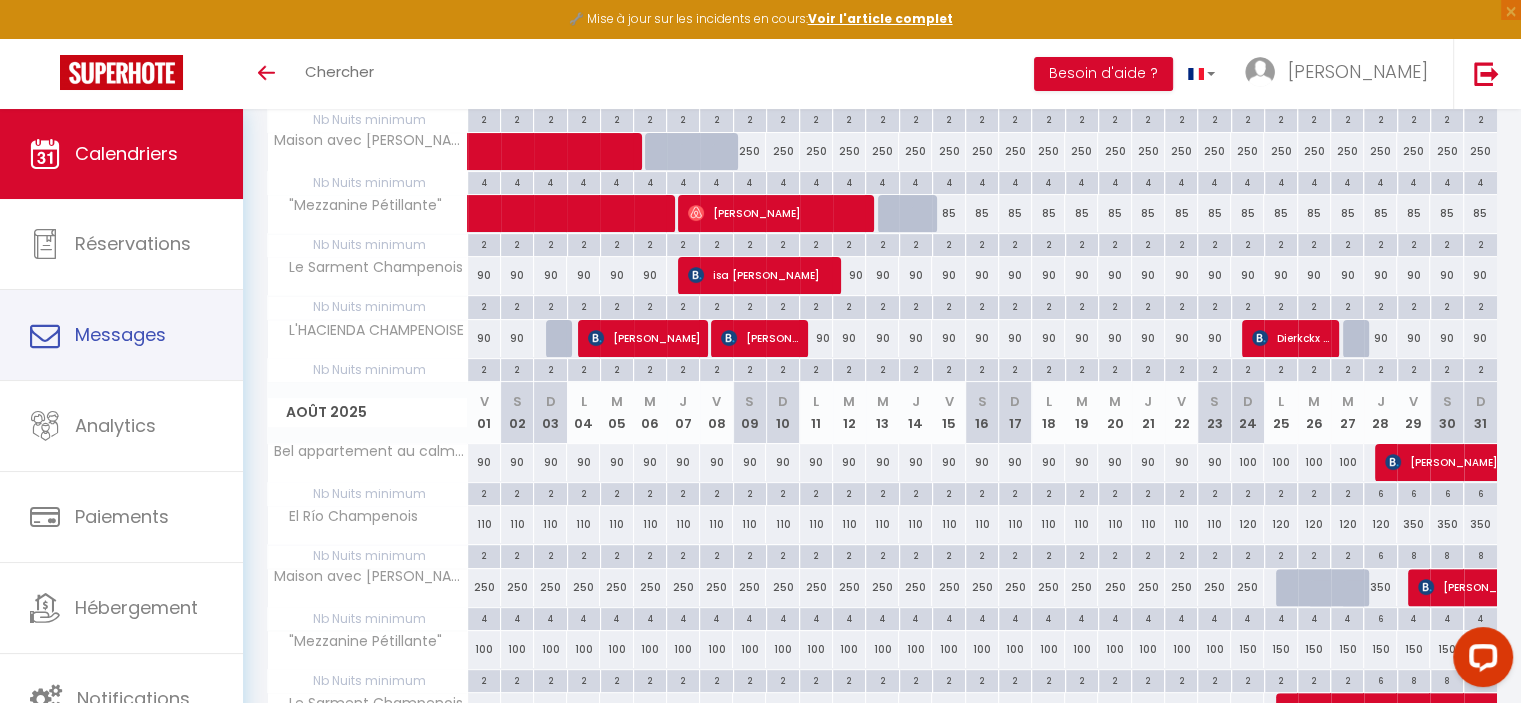 click on "Paiements" at bounding box center [121, 517] 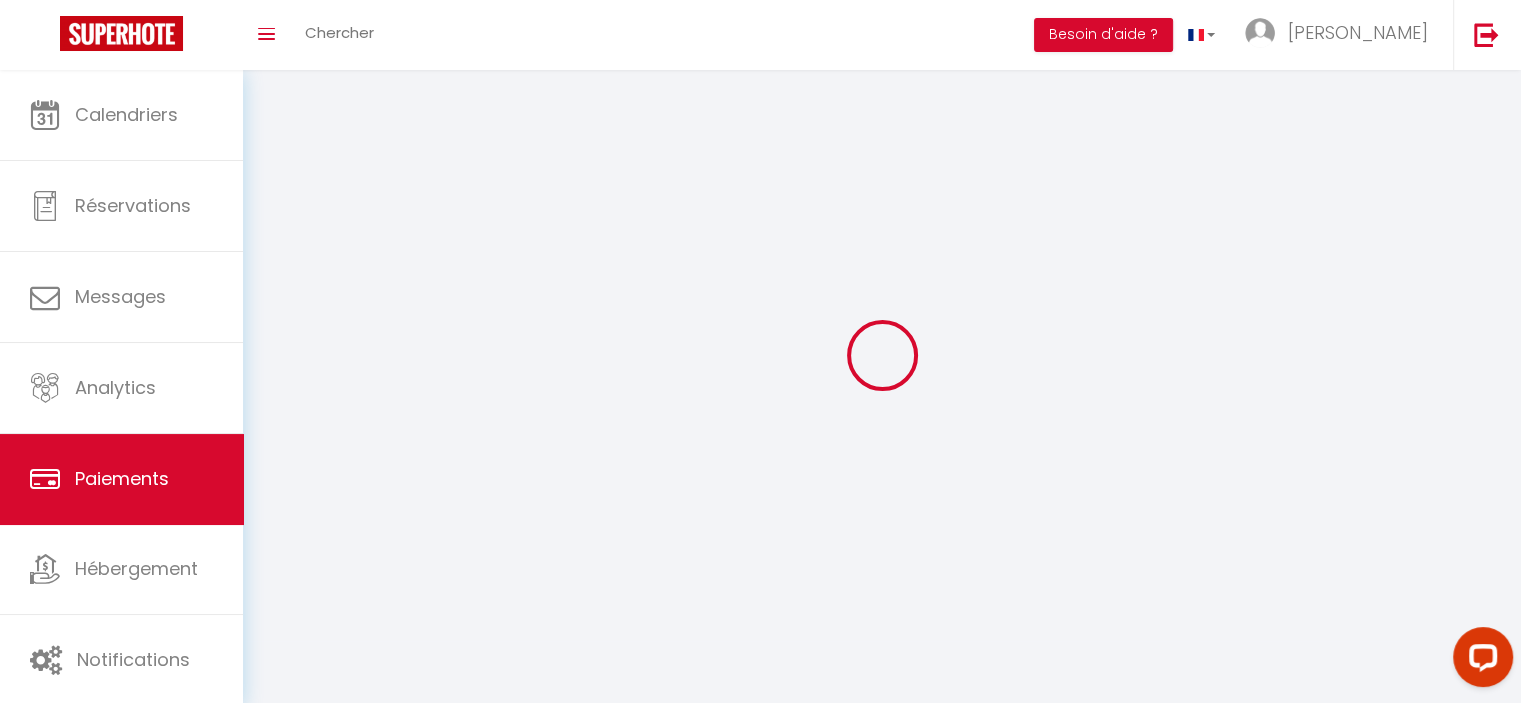 select on "2" 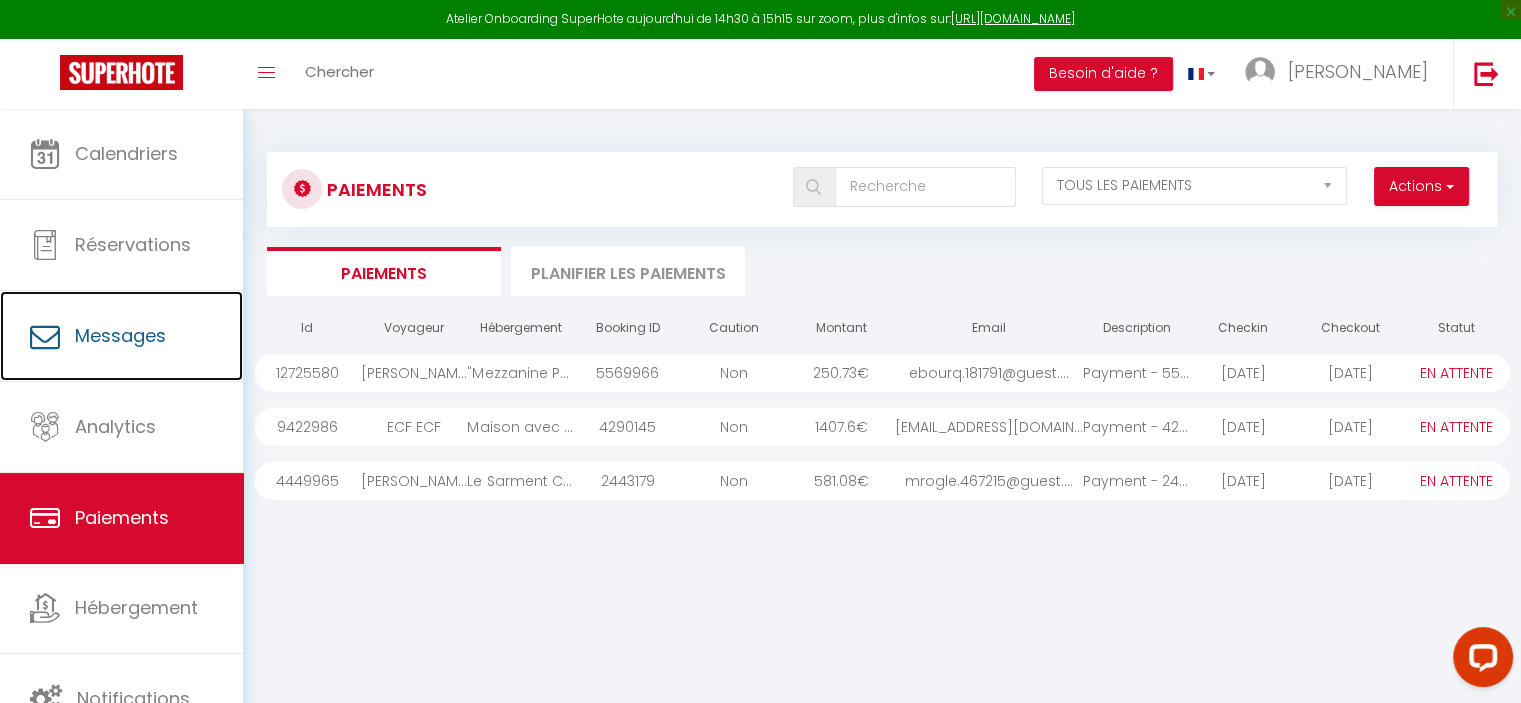 click on "Messages" at bounding box center [120, 335] 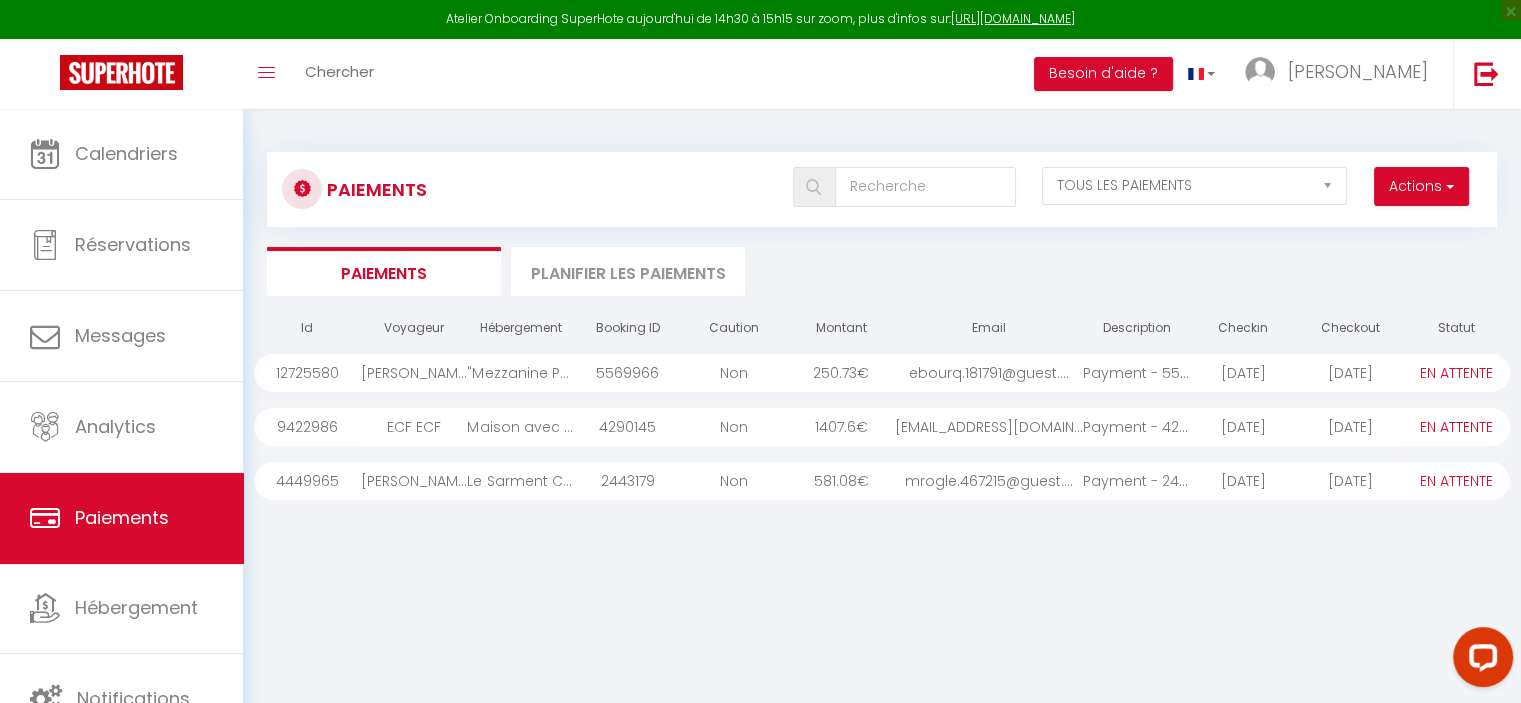 select on "message" 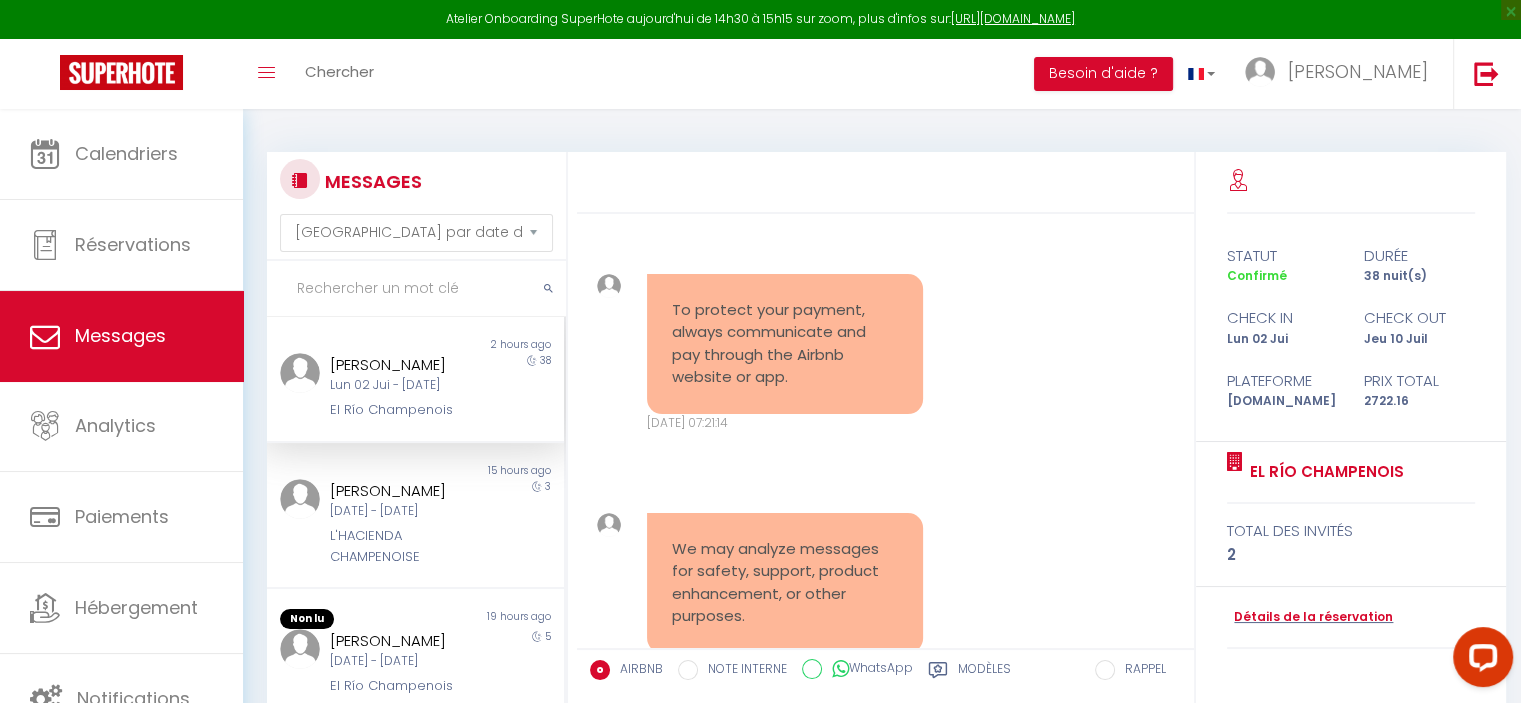 scroll, scrollTop: 7808, scrollLeft: 0, axis: vertical 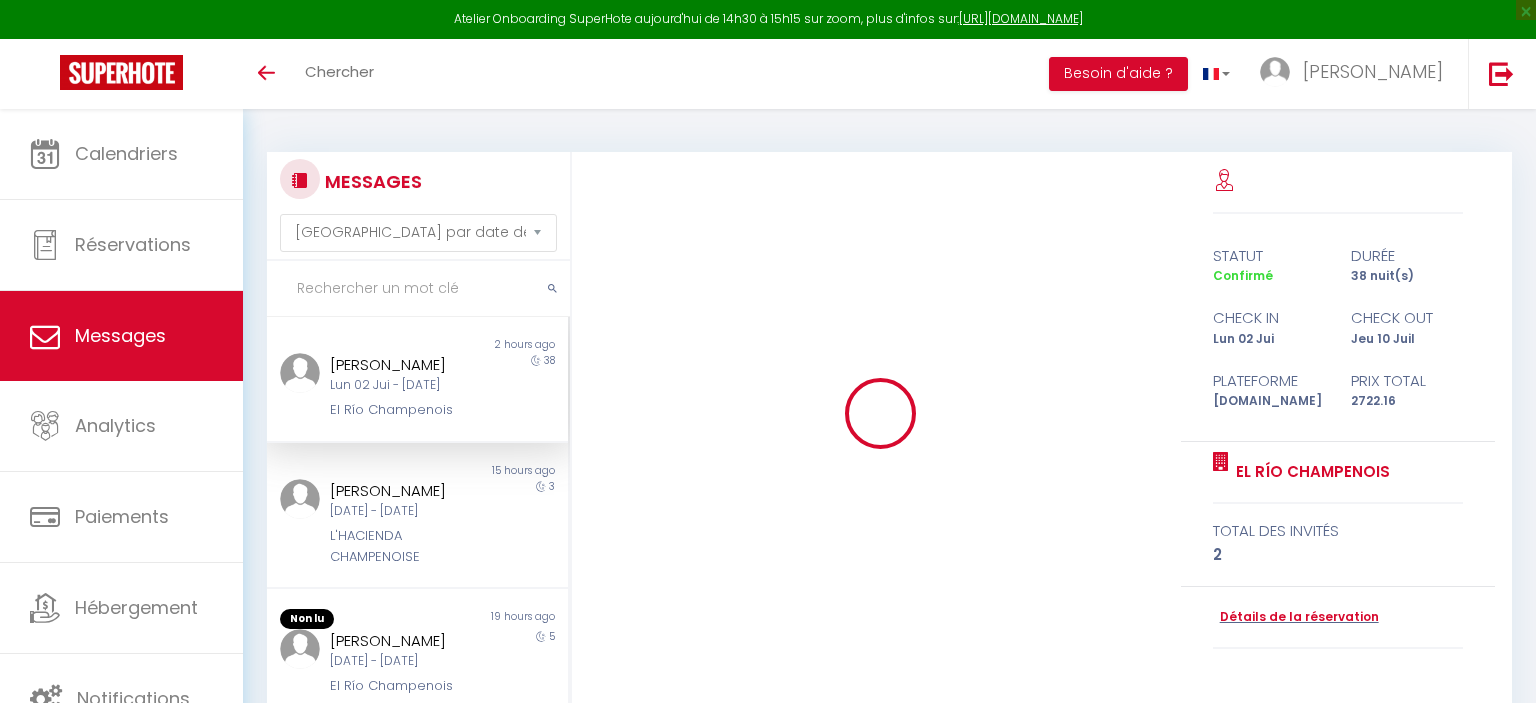 select on "message" 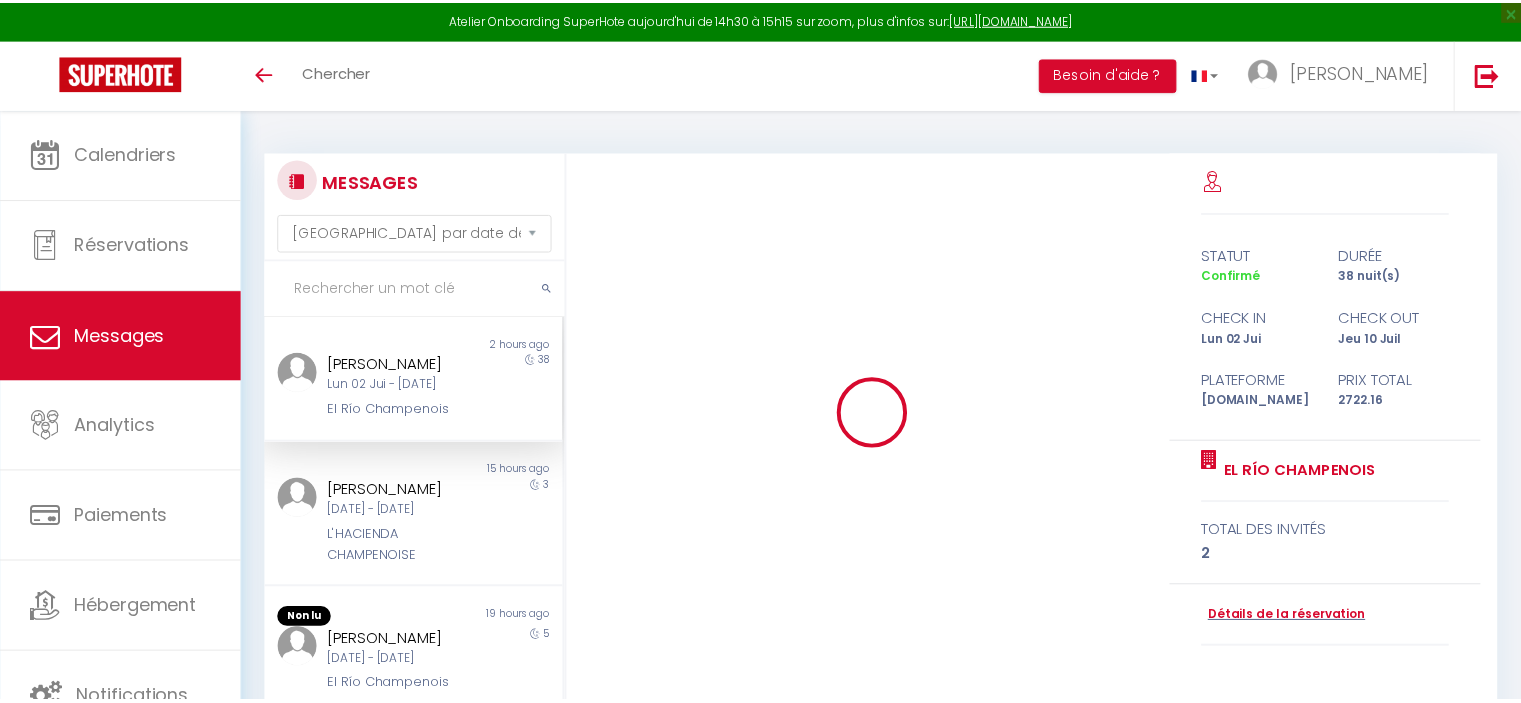 scroll, scrollTop: 97, scrollLeft: 0, axis: vertical 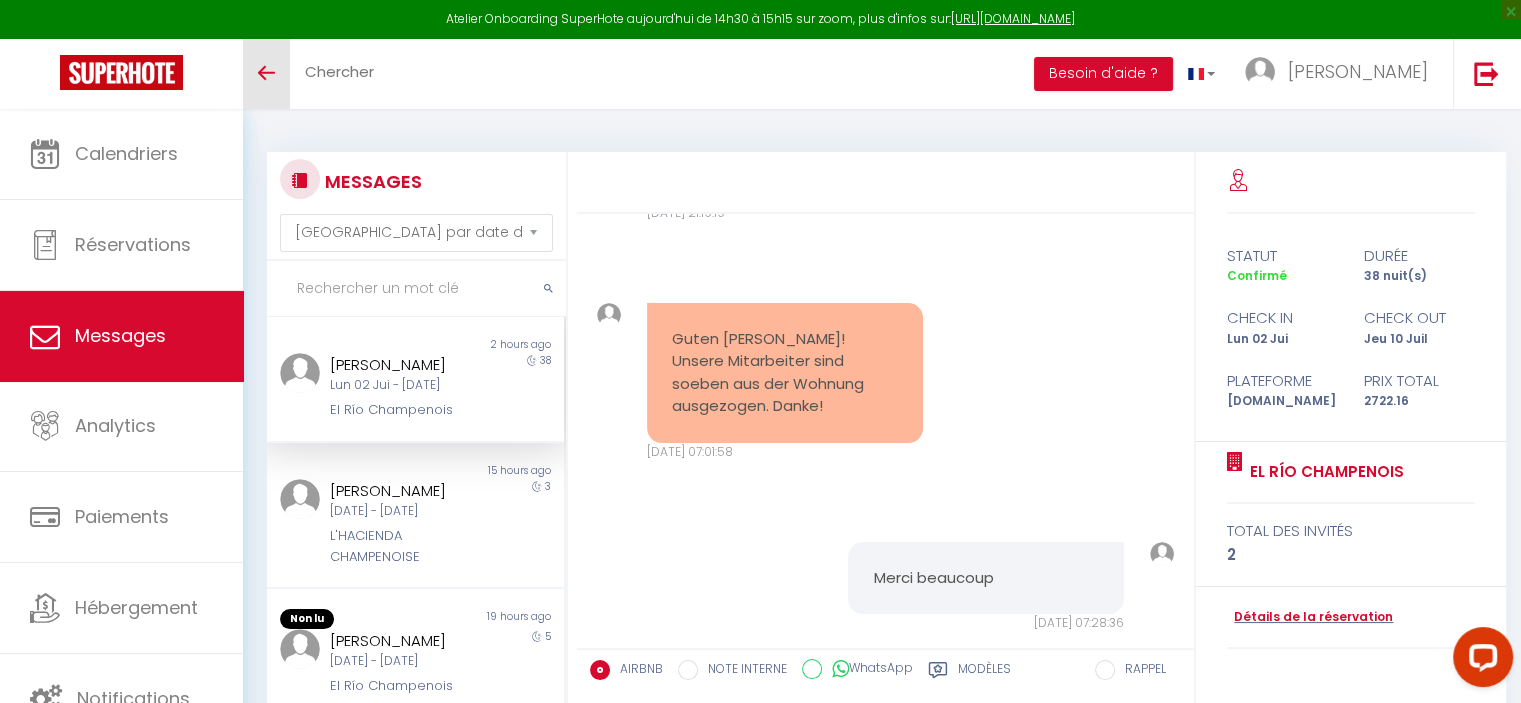 click on "Toggle menubar" at bounding box center (266, 73) 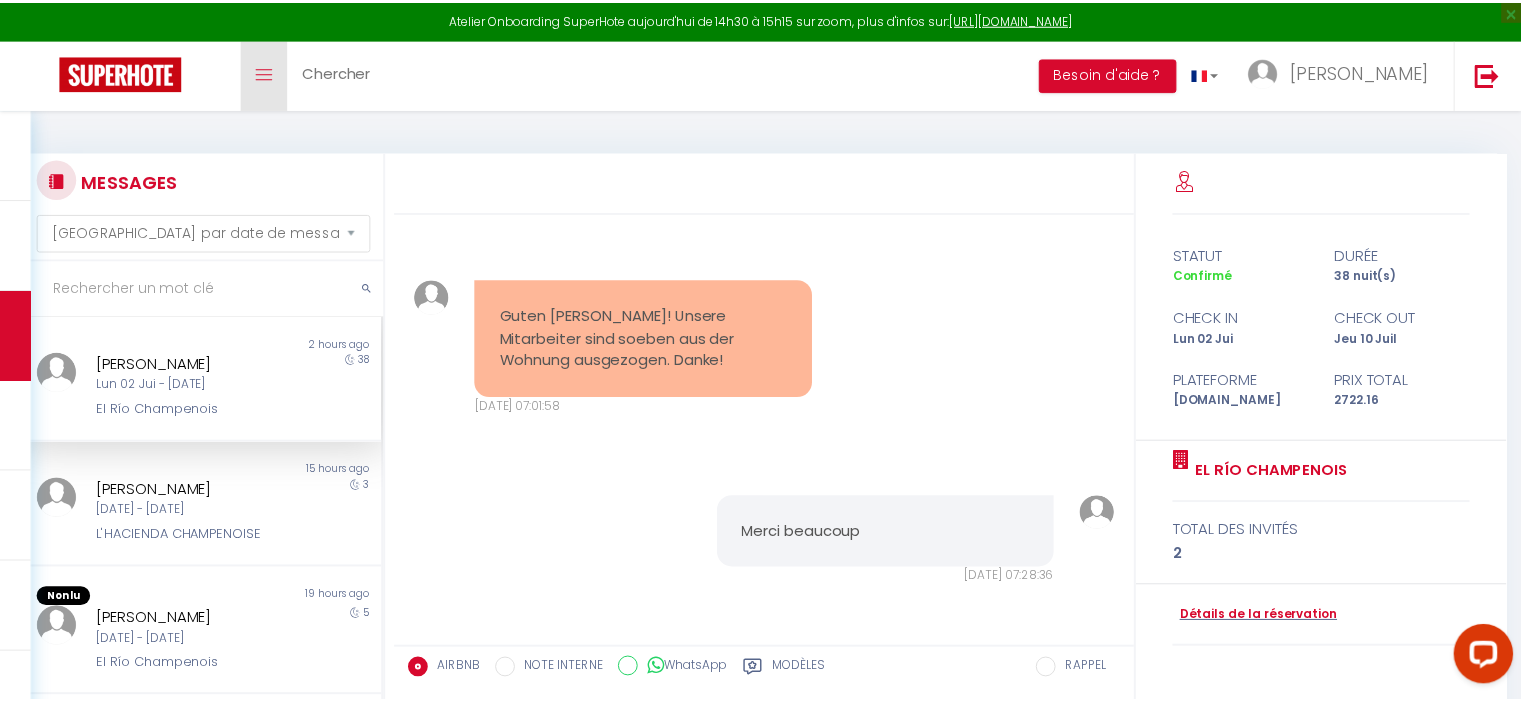 scroll, scrollTop: 6817, scrollLeft: 0, axis: vertical 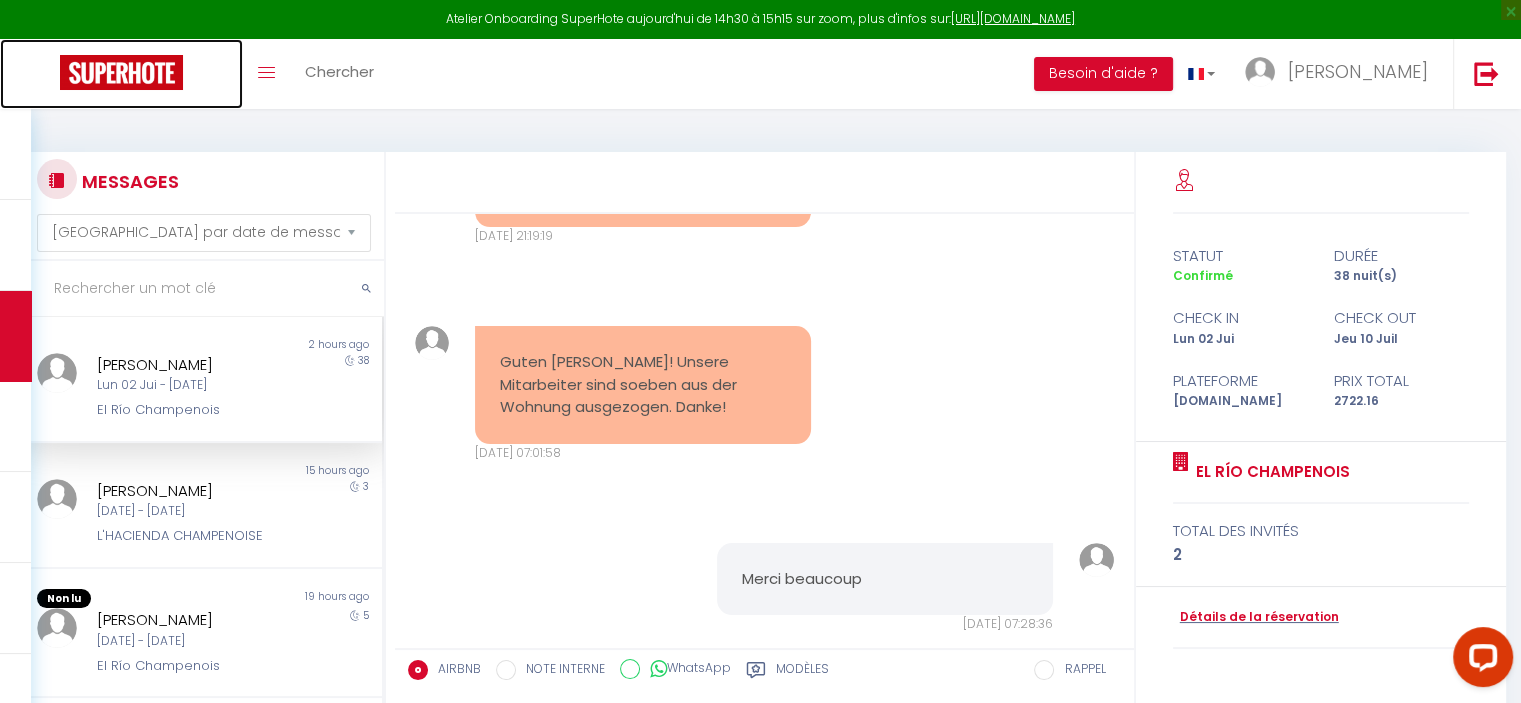 click at bounding box center (121, 72) 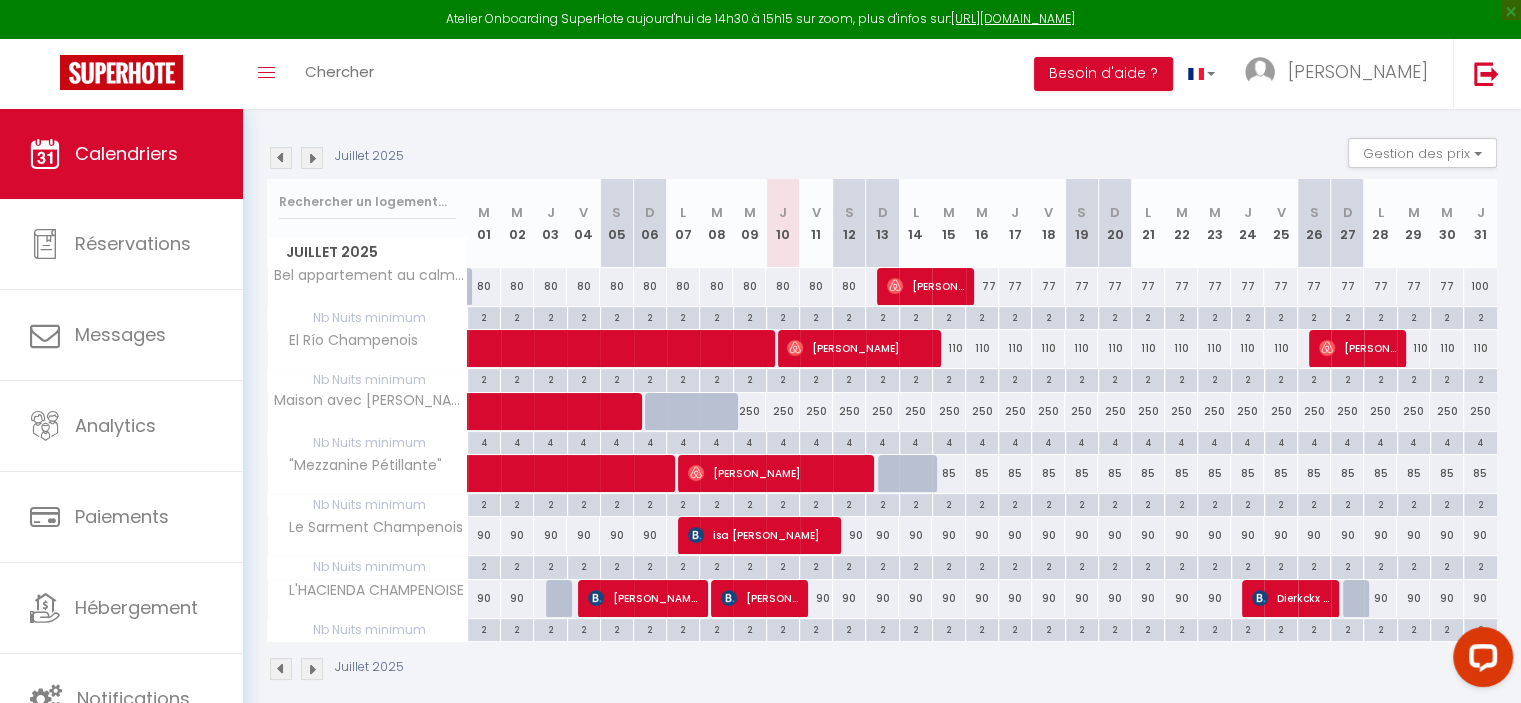 scroll, scrollTop: 196, scrollLeft: 0, axis: vertical 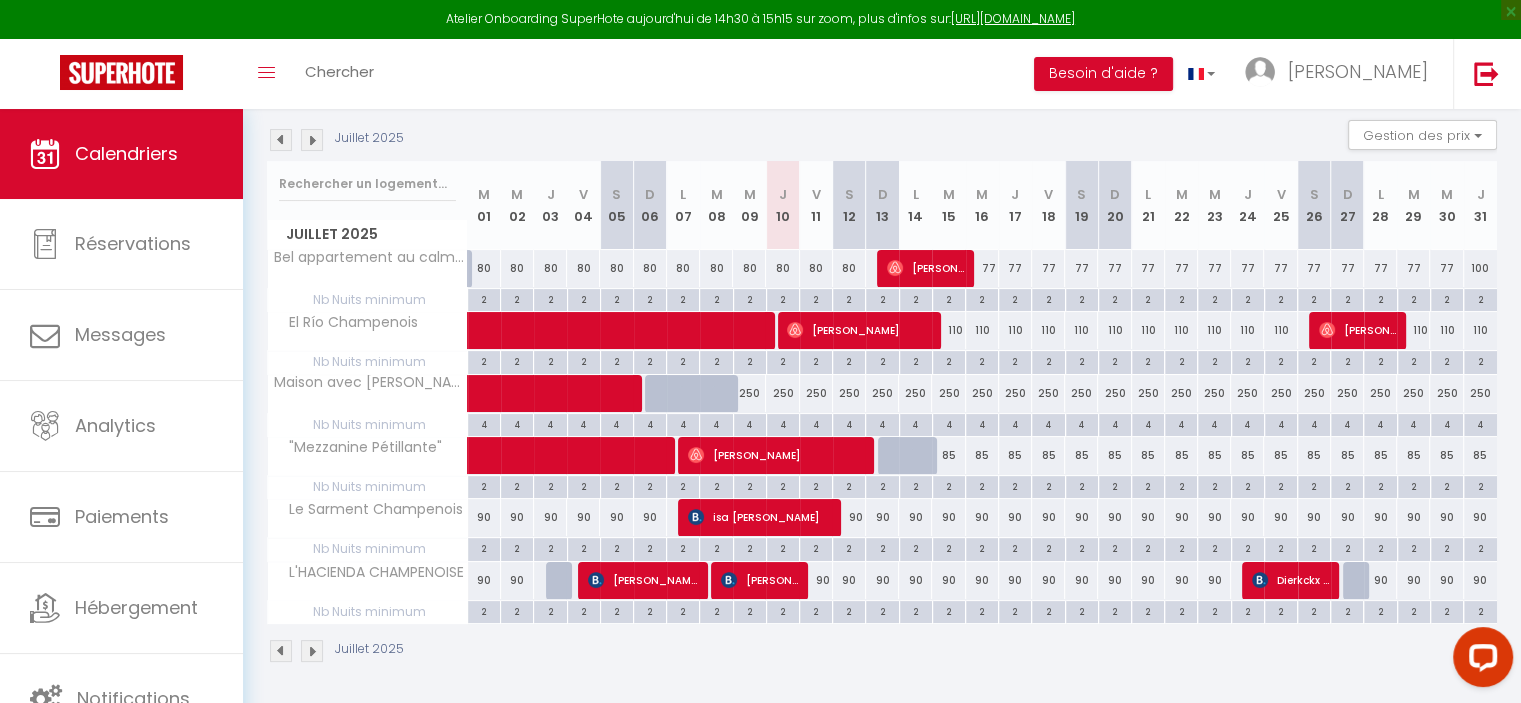 click on "90" at bounding box center (816, 580) 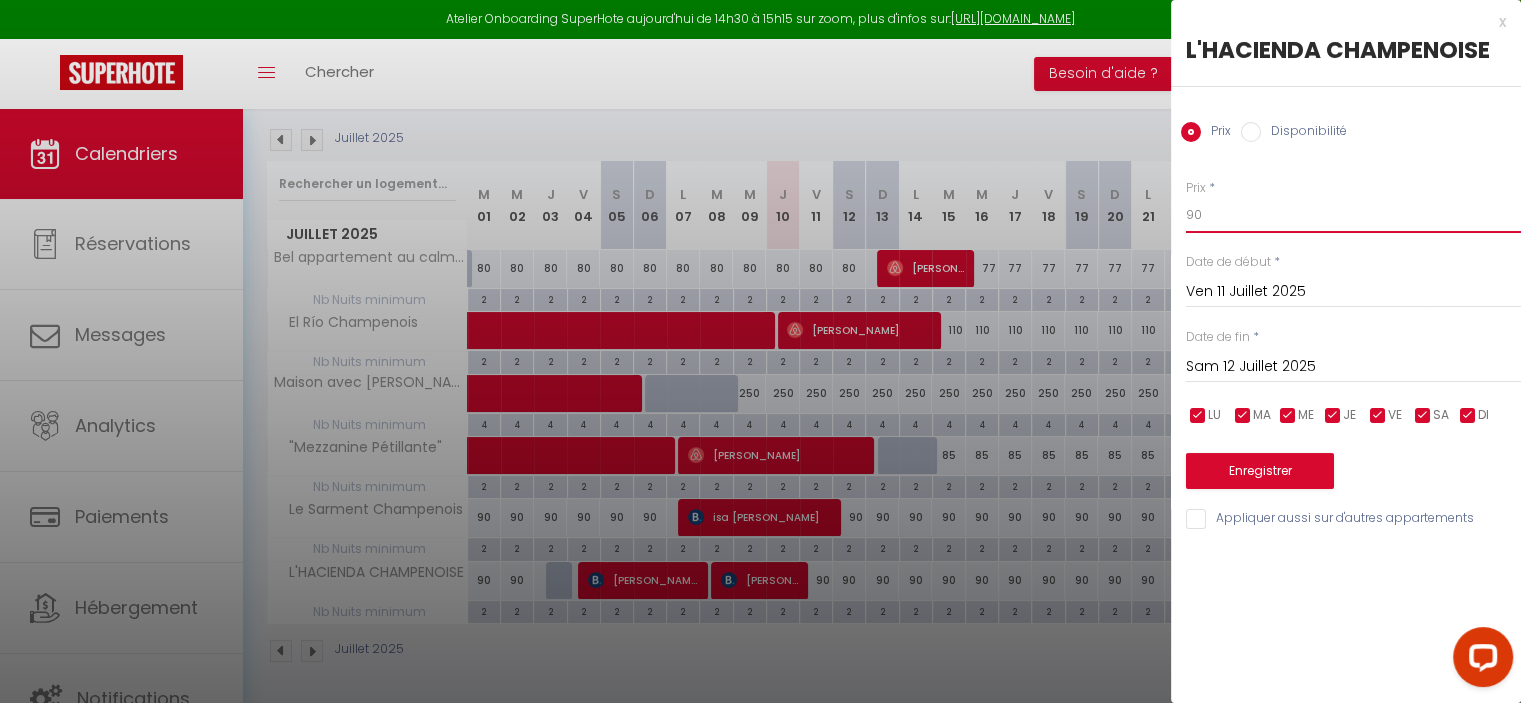 click on "90" at bounding box center [1353, 215] 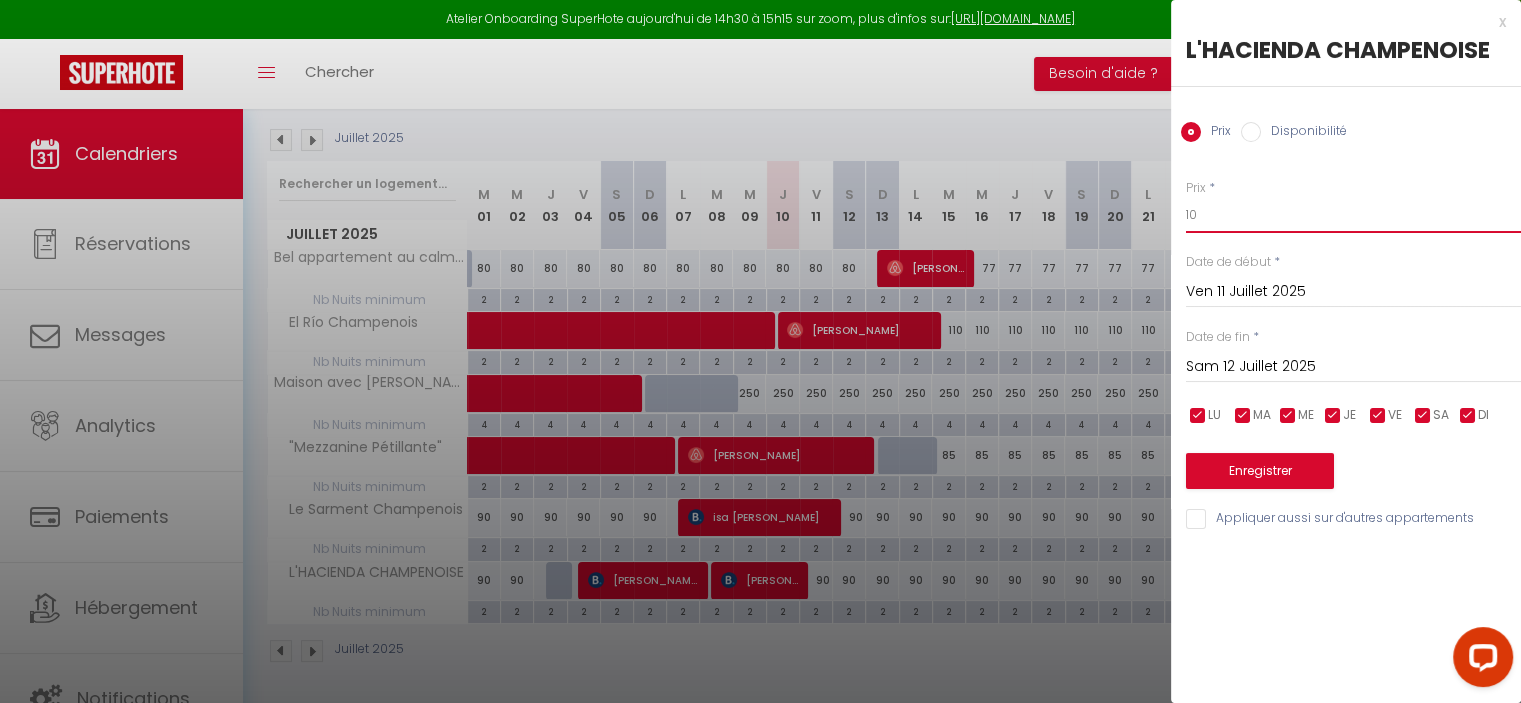 type on "1" 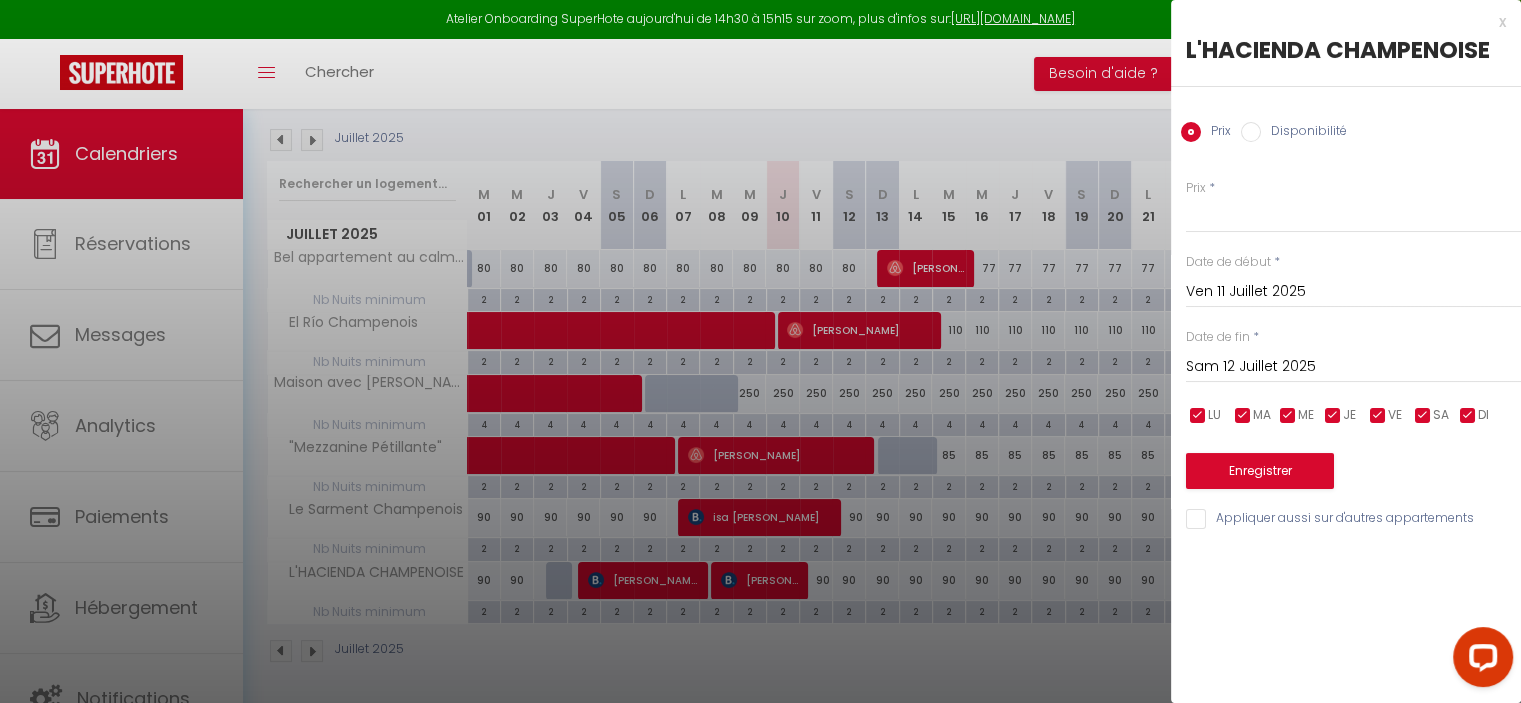 click on "x" at bounding box center [1338, 22] 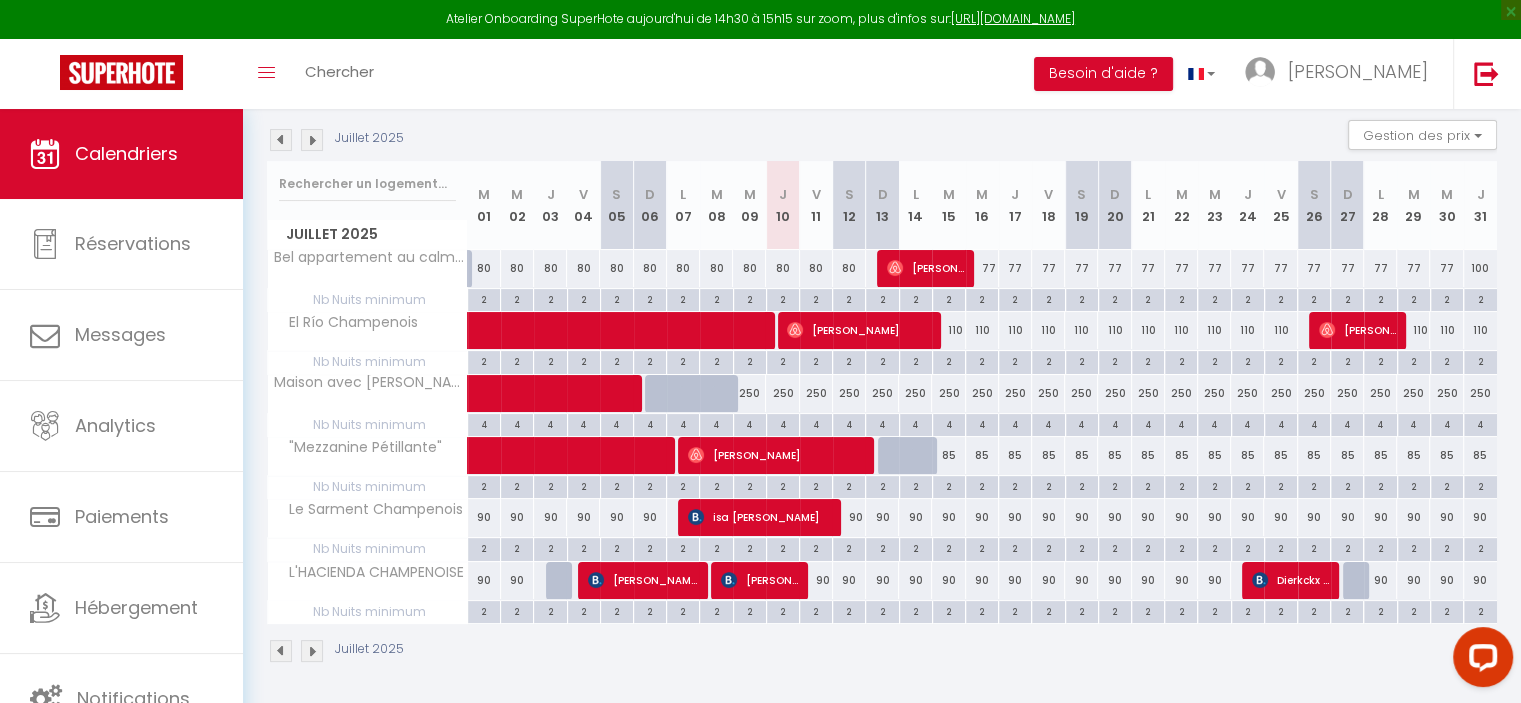 click on "90" at bounding box center [849, 517] 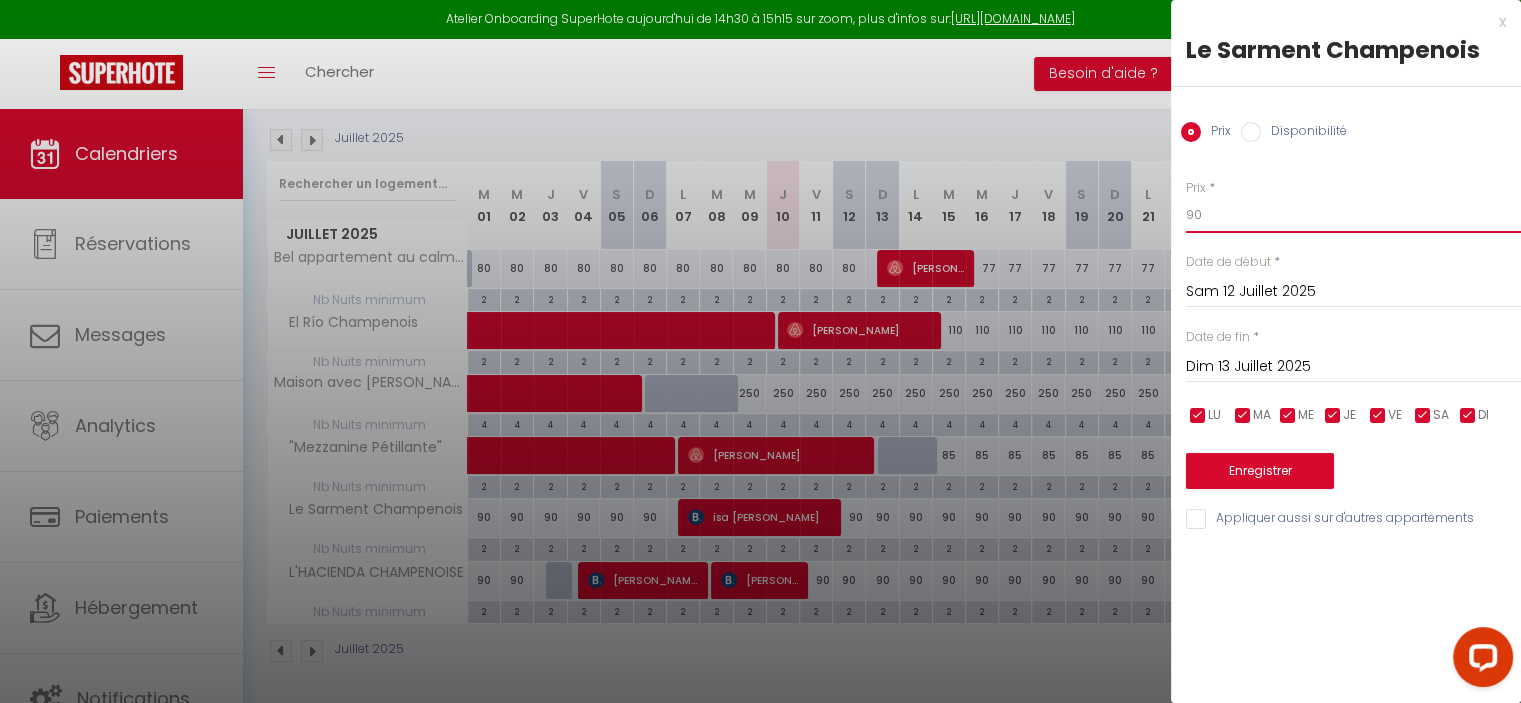 click on "90" at bounding box center [1353, 215] 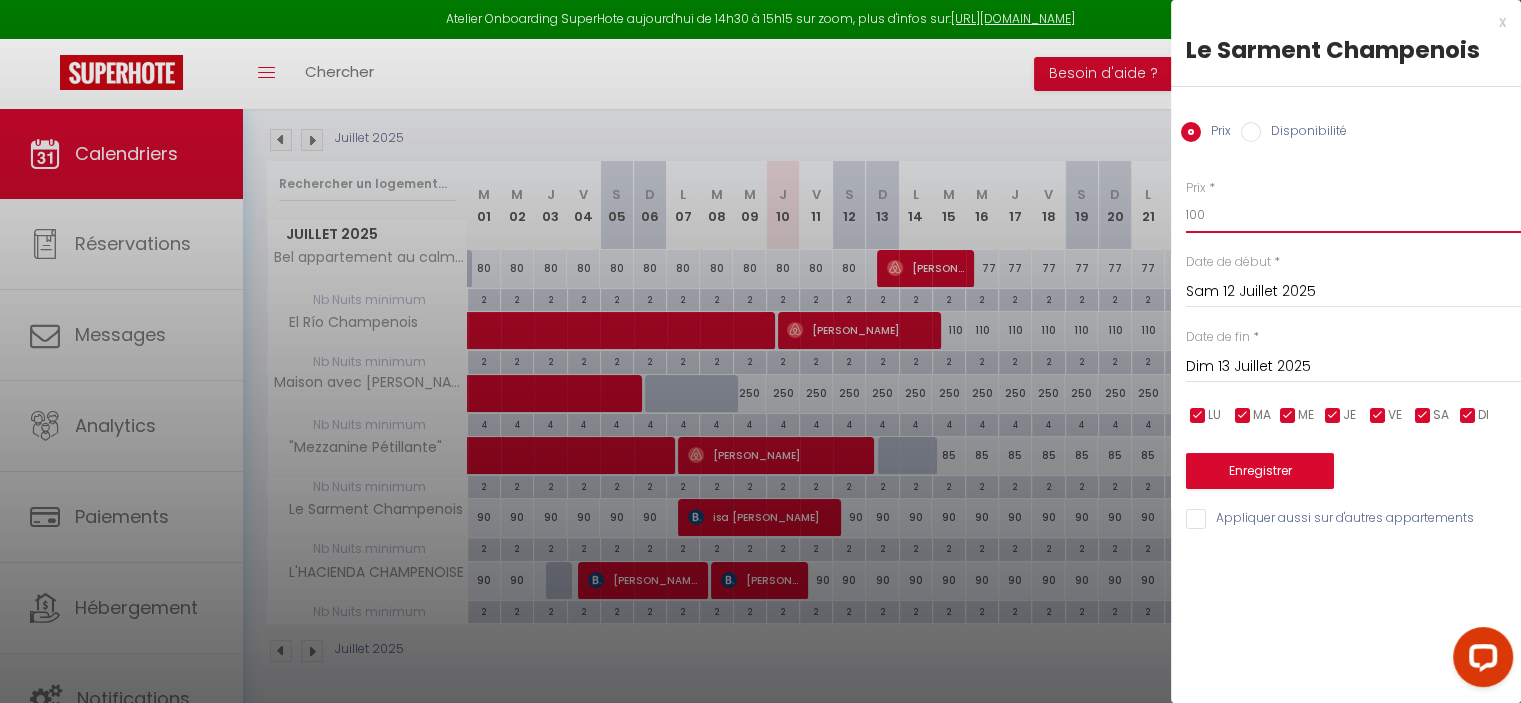 type on "100" 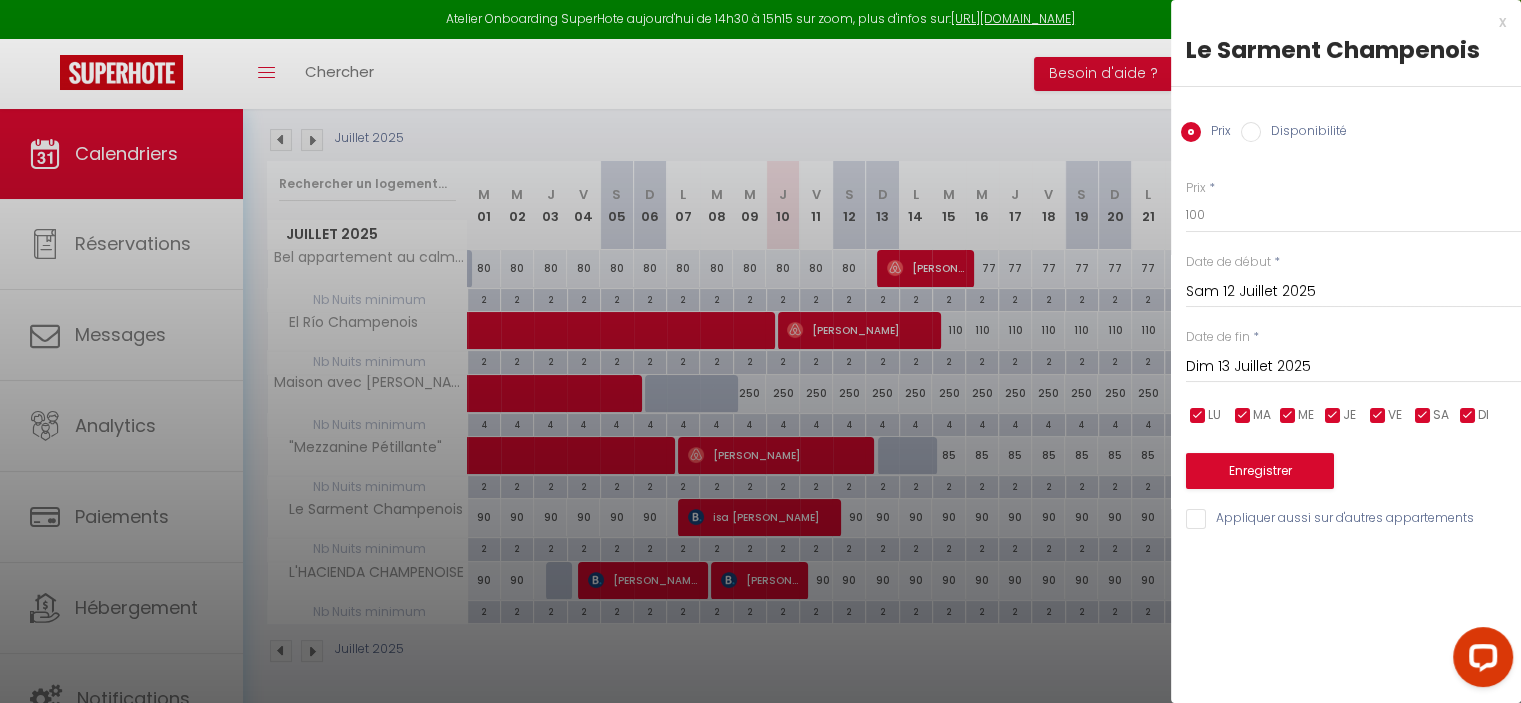 click on "Dim 13 Juillet 2025" at bounding box center (1353, 367) 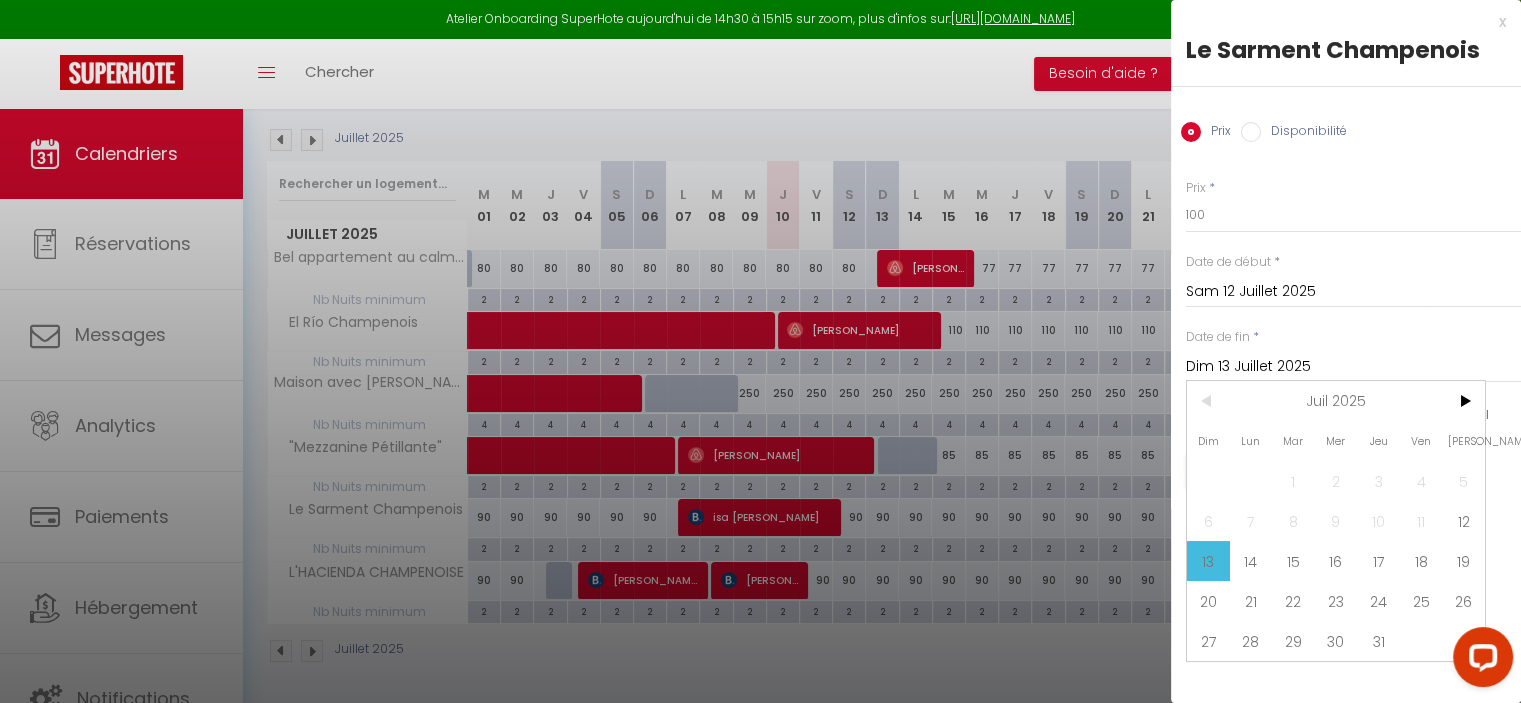 click on "14" at bounding box center (1251, 561) 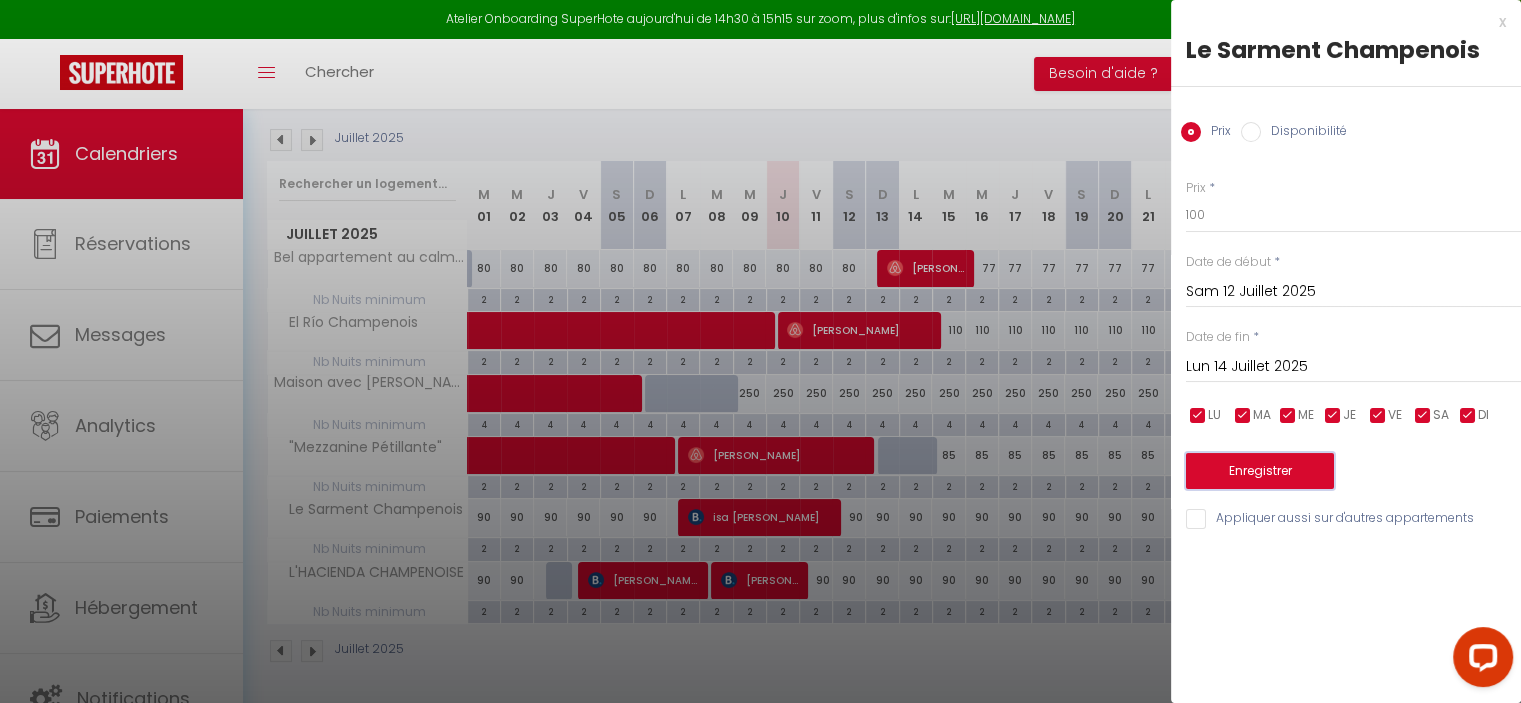 click on "Enregistrer" at bounding box center [1260, 471] 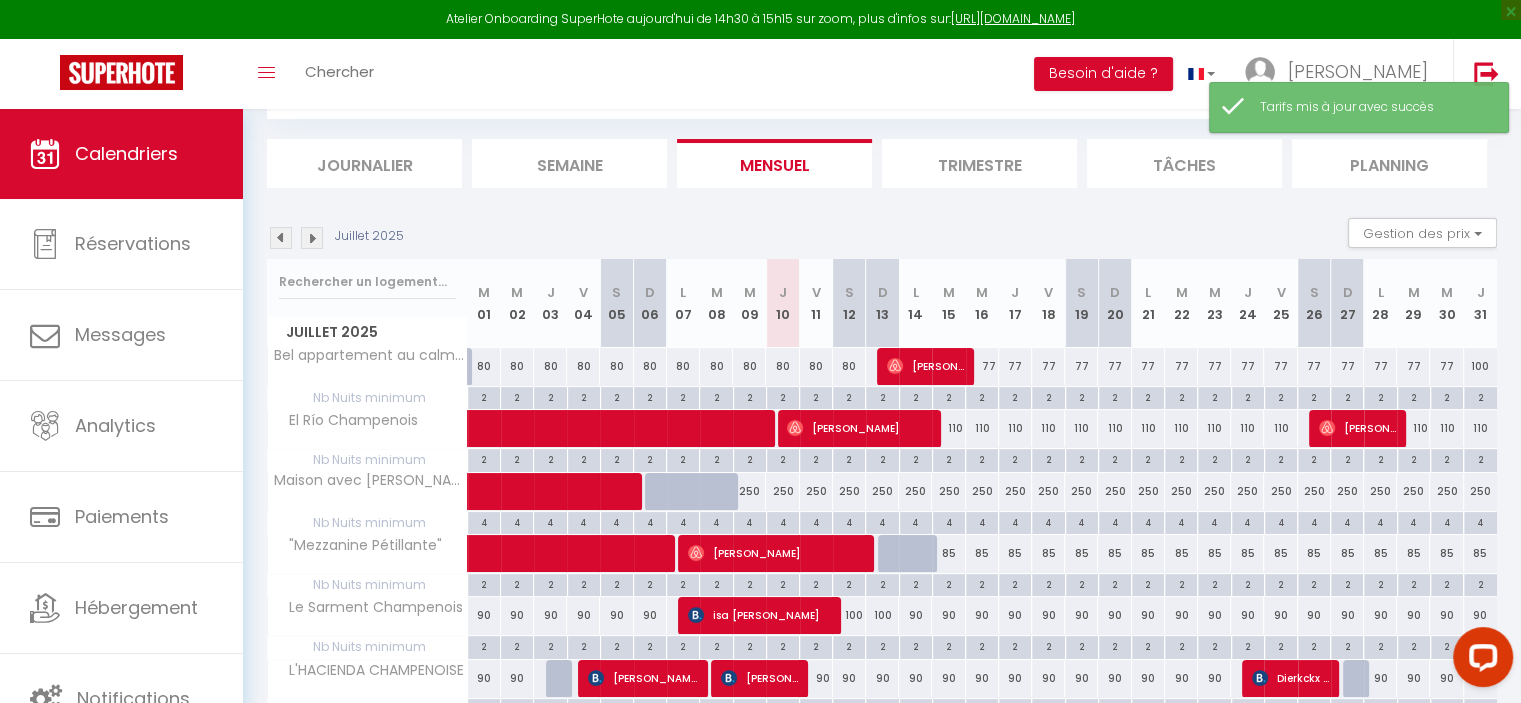 scroll, scrollTop: 206, scrollLeft: 0, axis: vertical 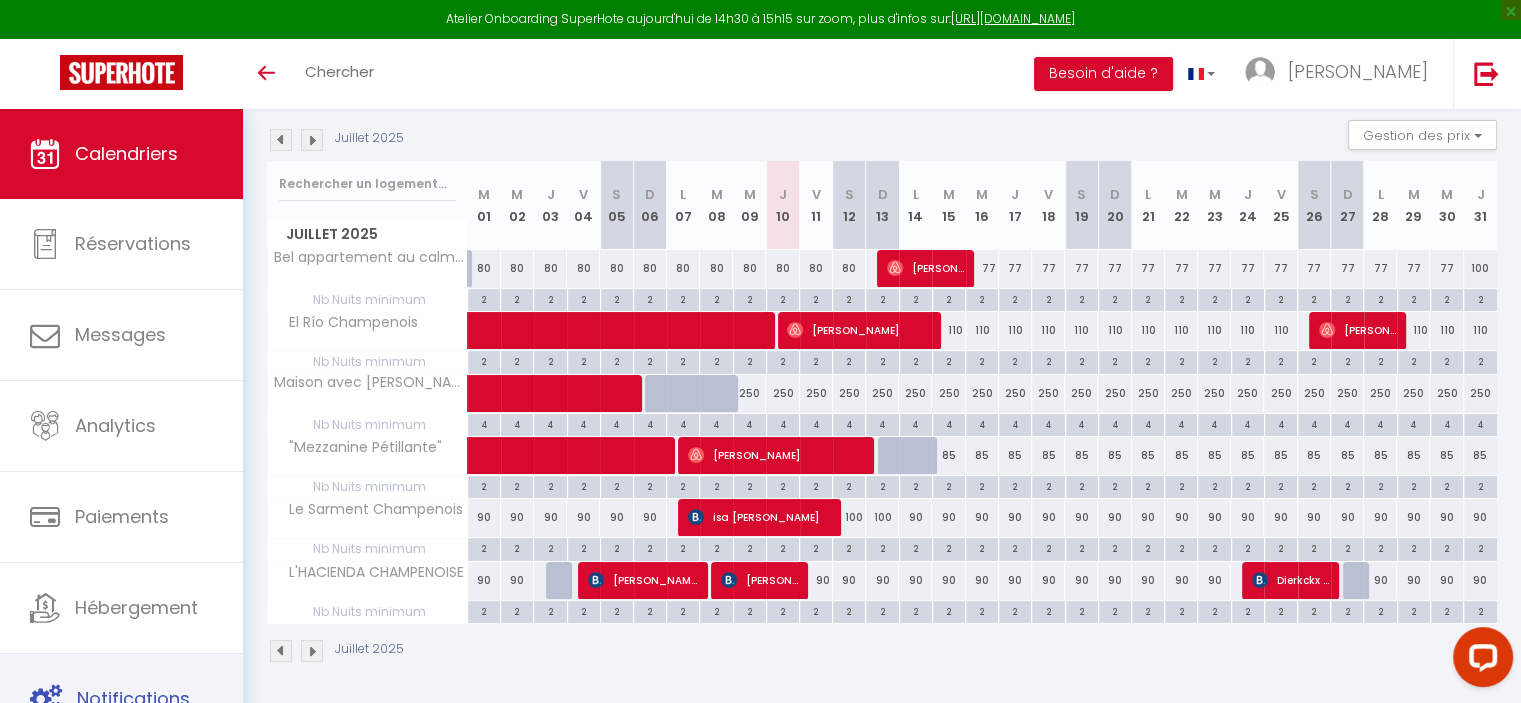 click on "Notifications" at bounding box center [121, 699] 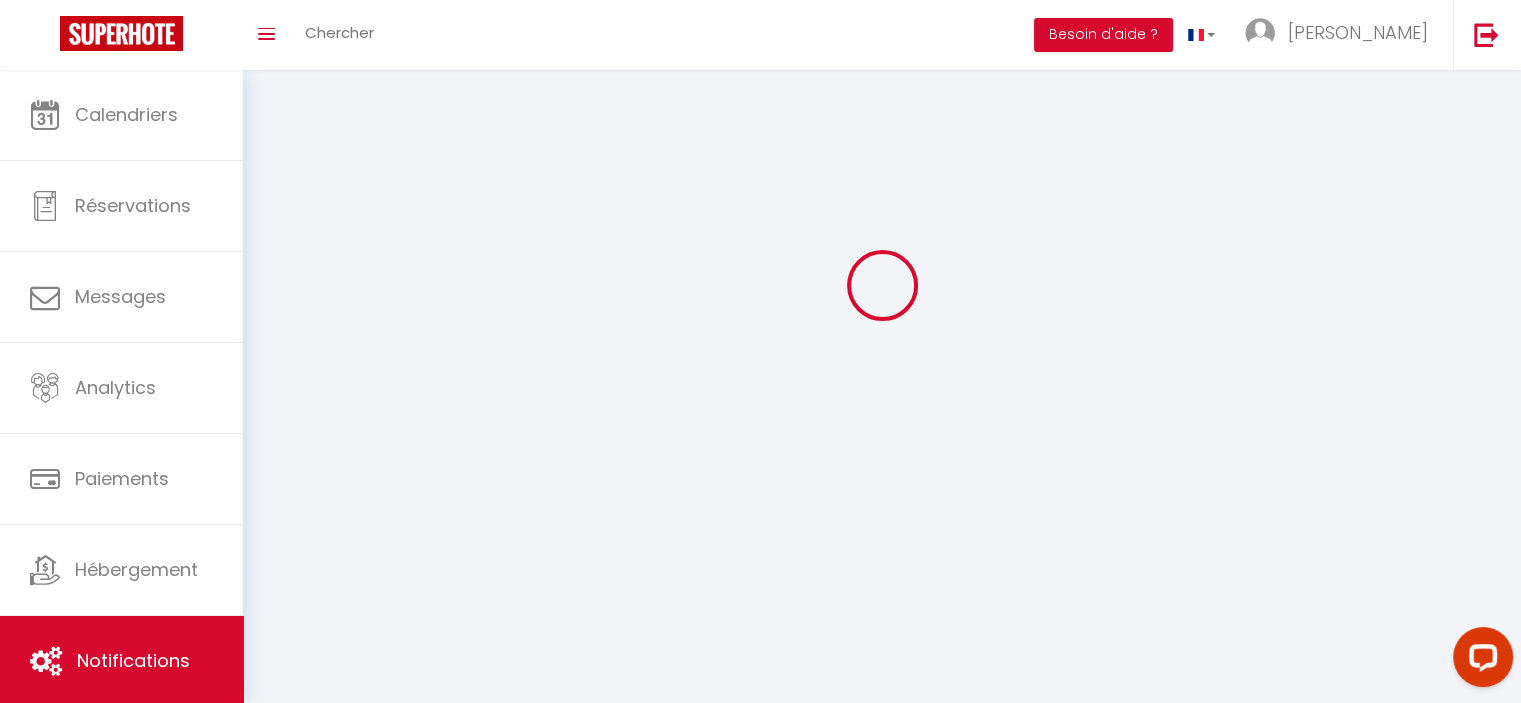 scroll, scrollTop: 0, scrollLeft: 0, axis: both 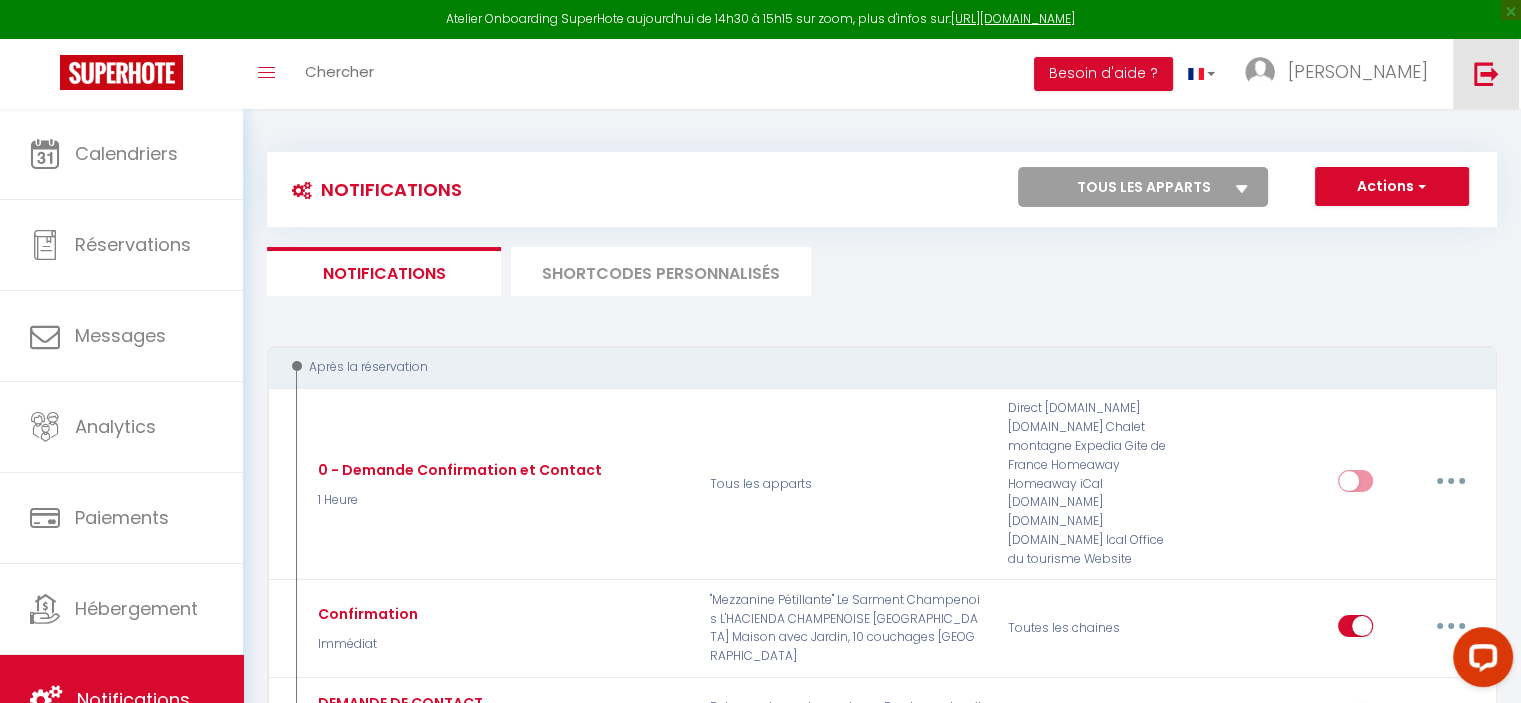 click at bounding box center [1486, 73] 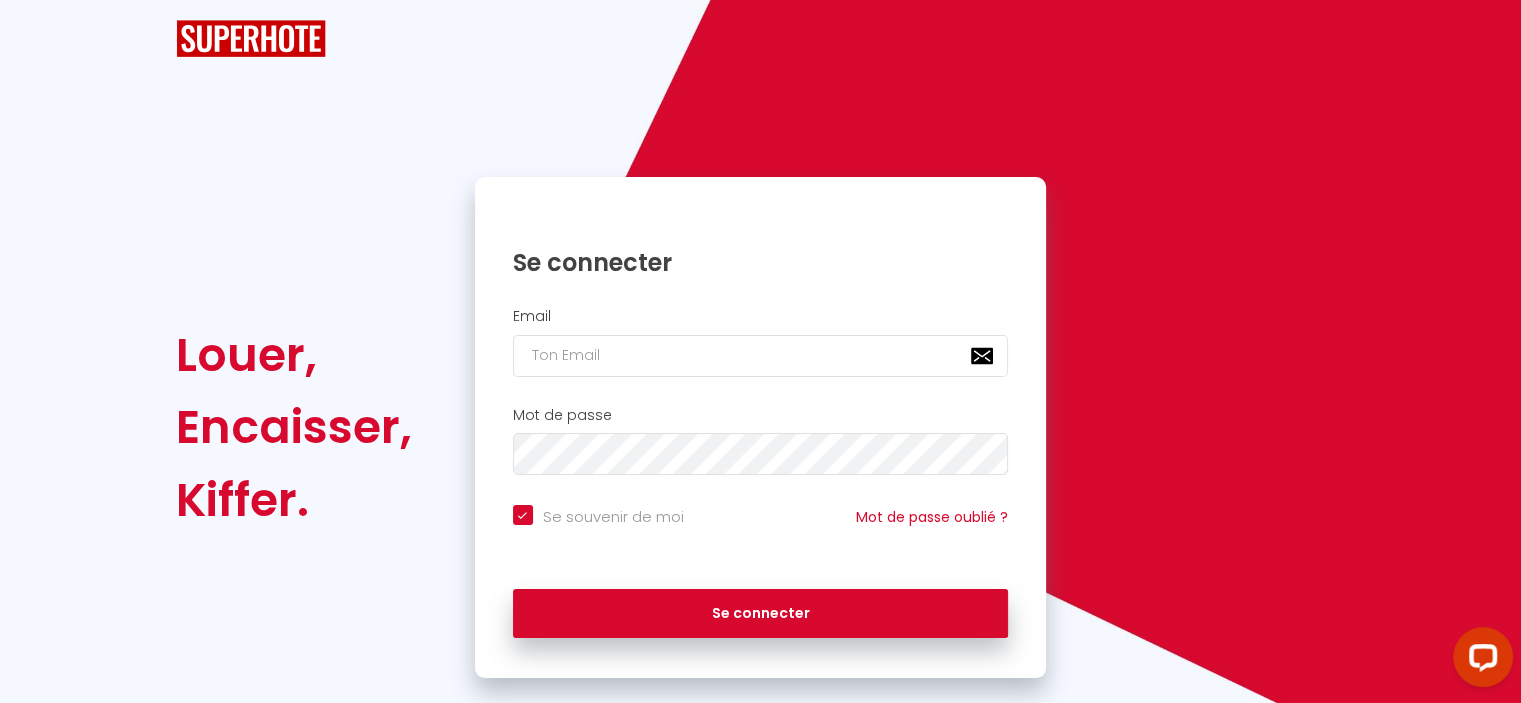 checkbox on "true" 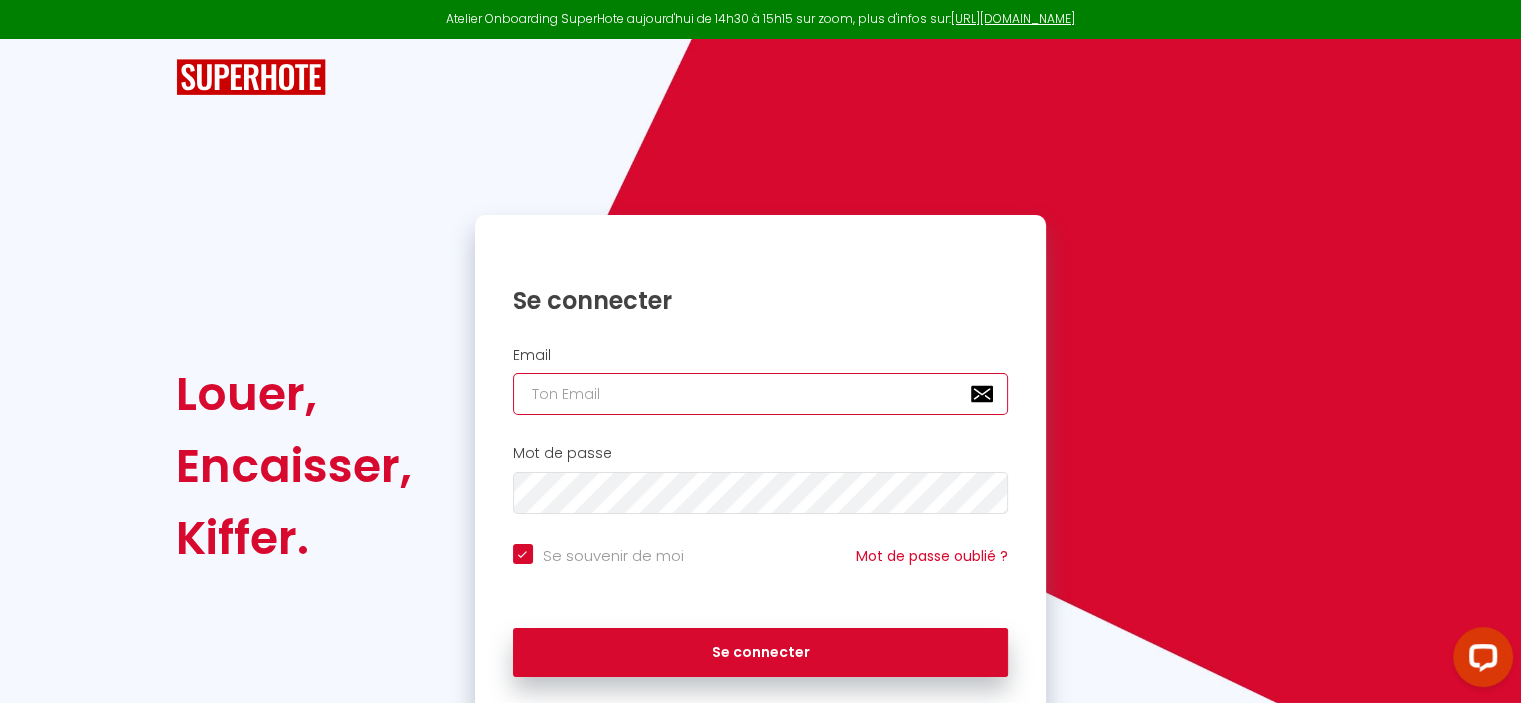 type on "[EMAIL_ADDRESS][DOMAIN_NAME]" 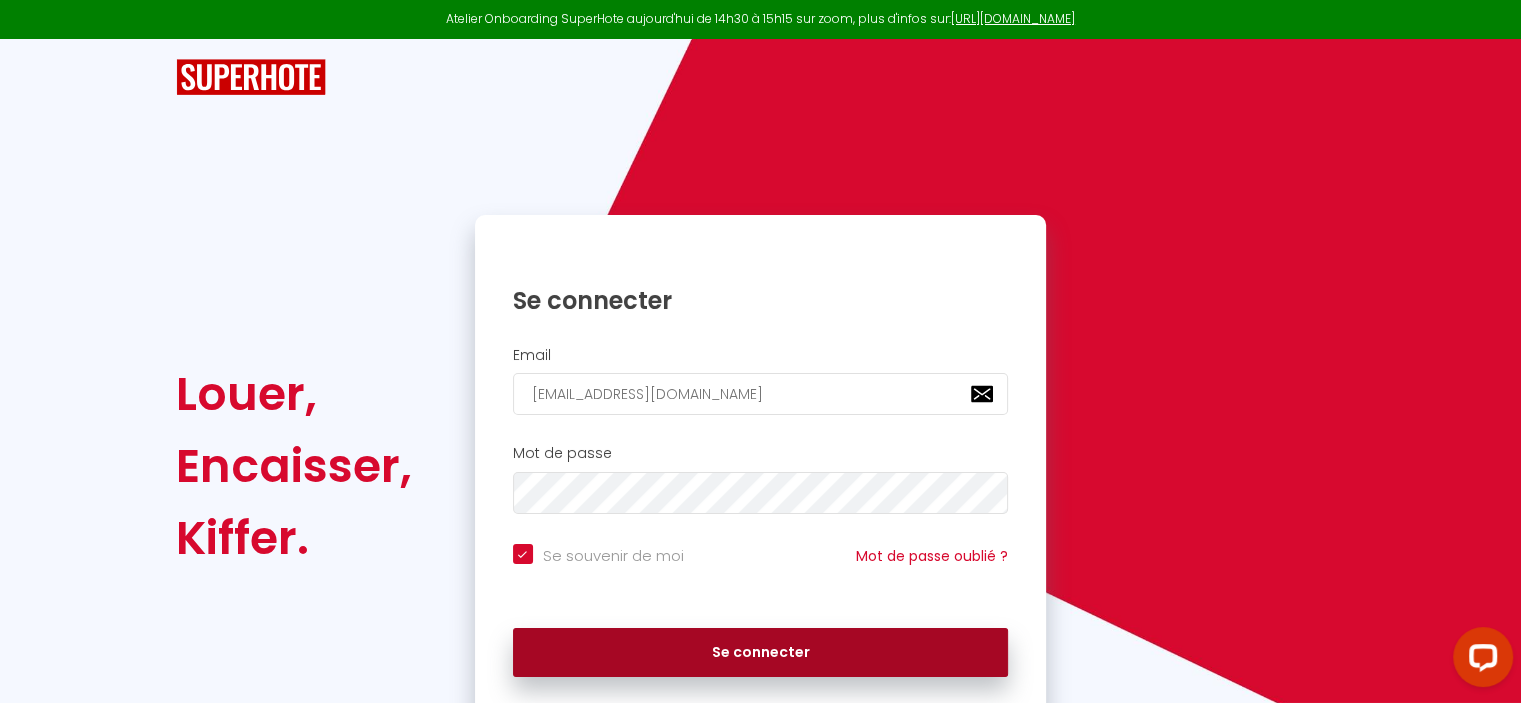 click on "Se connecter" at bounding box center (761, 653) 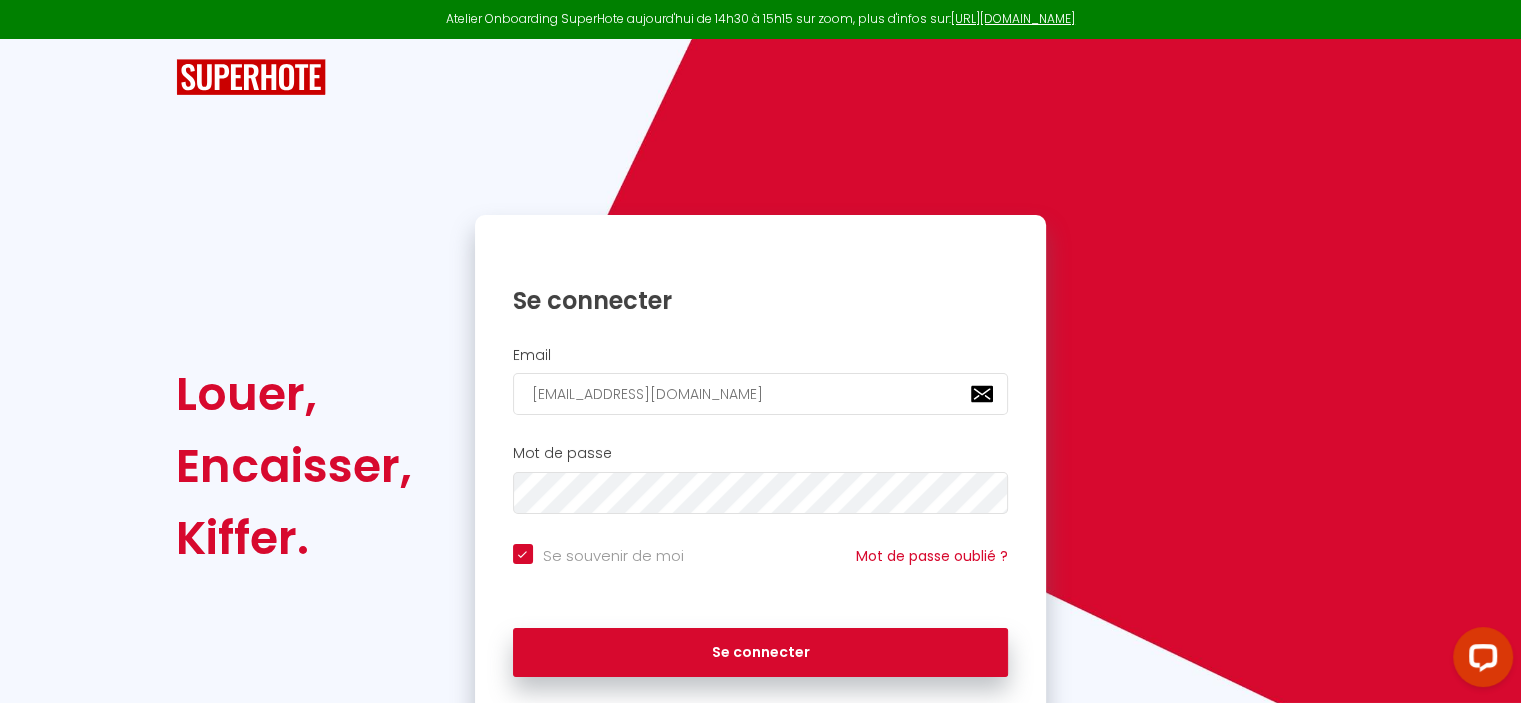 checkbox on "true" 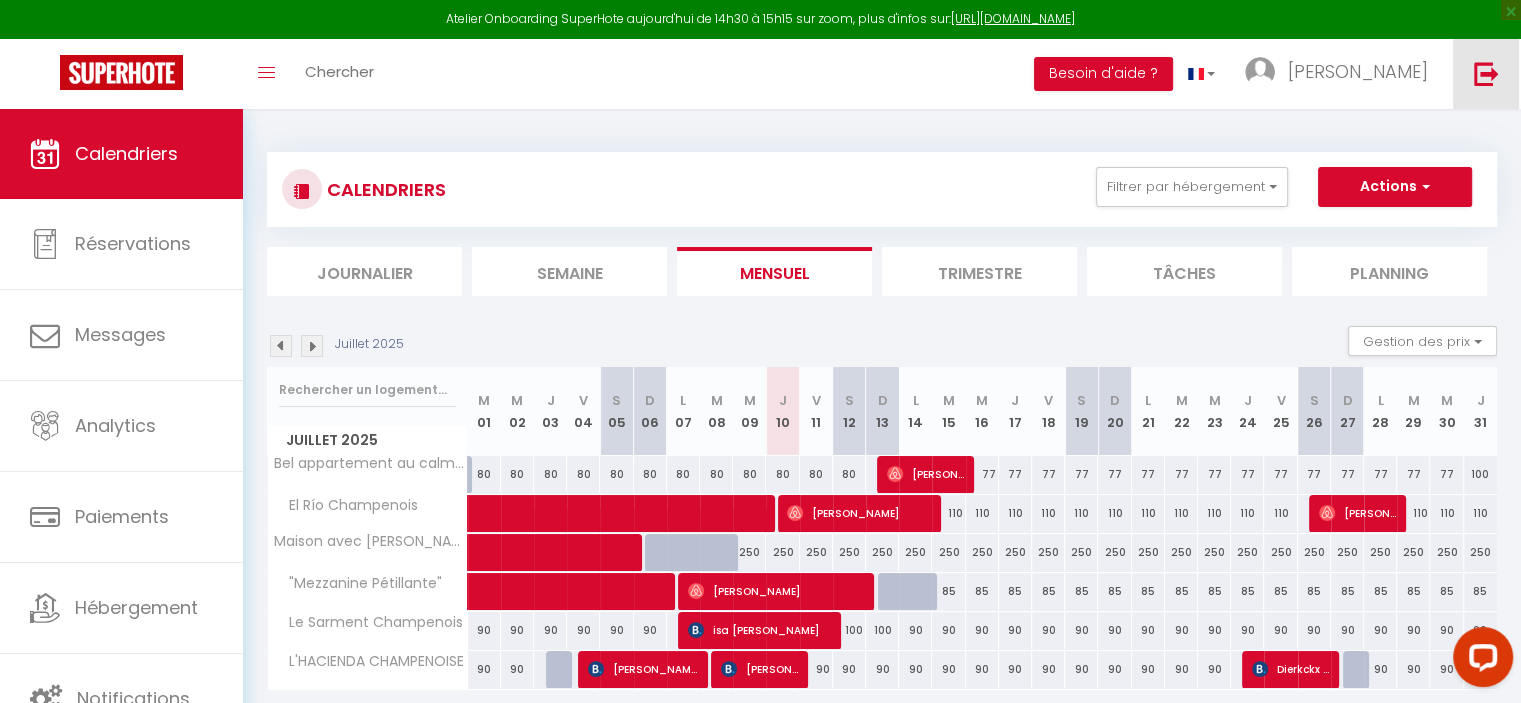 click at bounding box center [1486, 73] 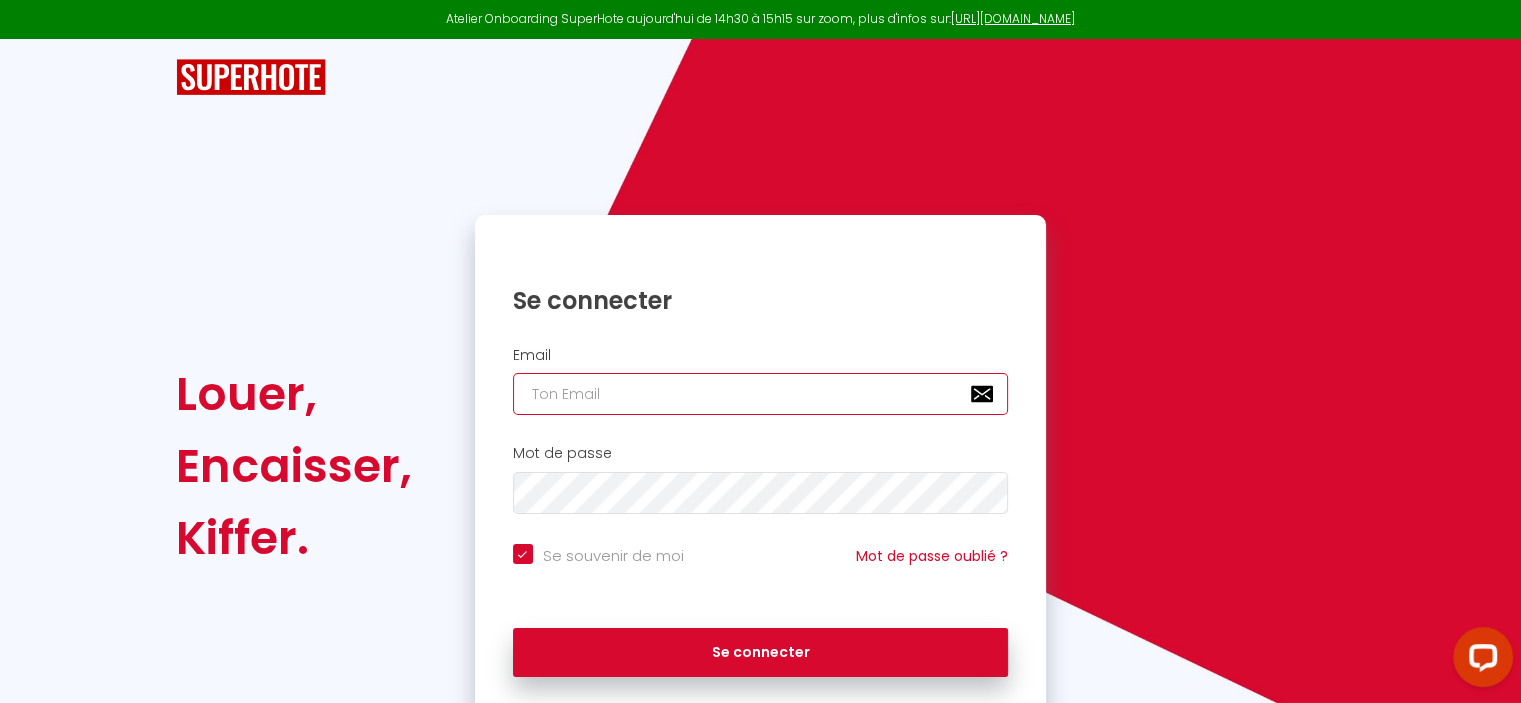 type on "[EMAIL_ADDRESS][DOMAIN_NAME]" 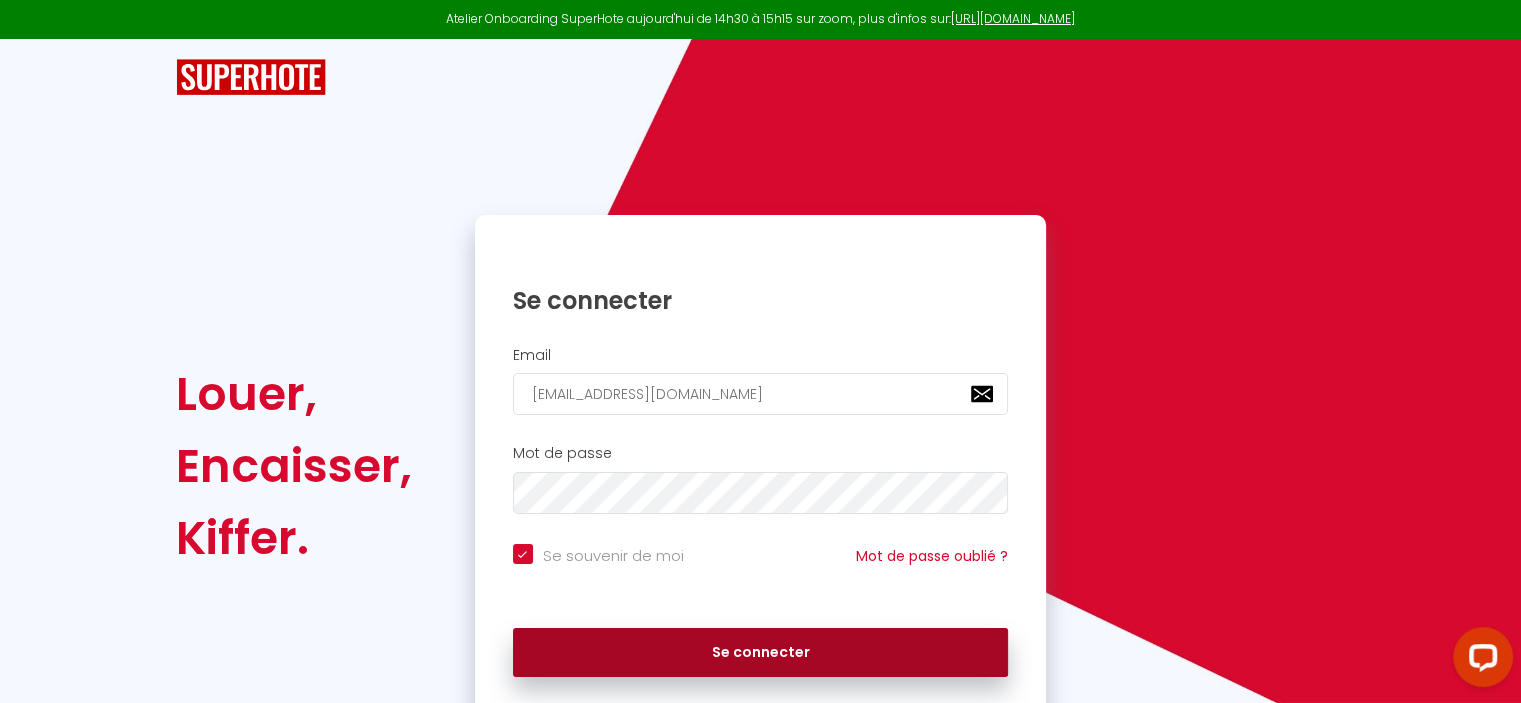click on "Se connecter" at bounding box center [761, 653] 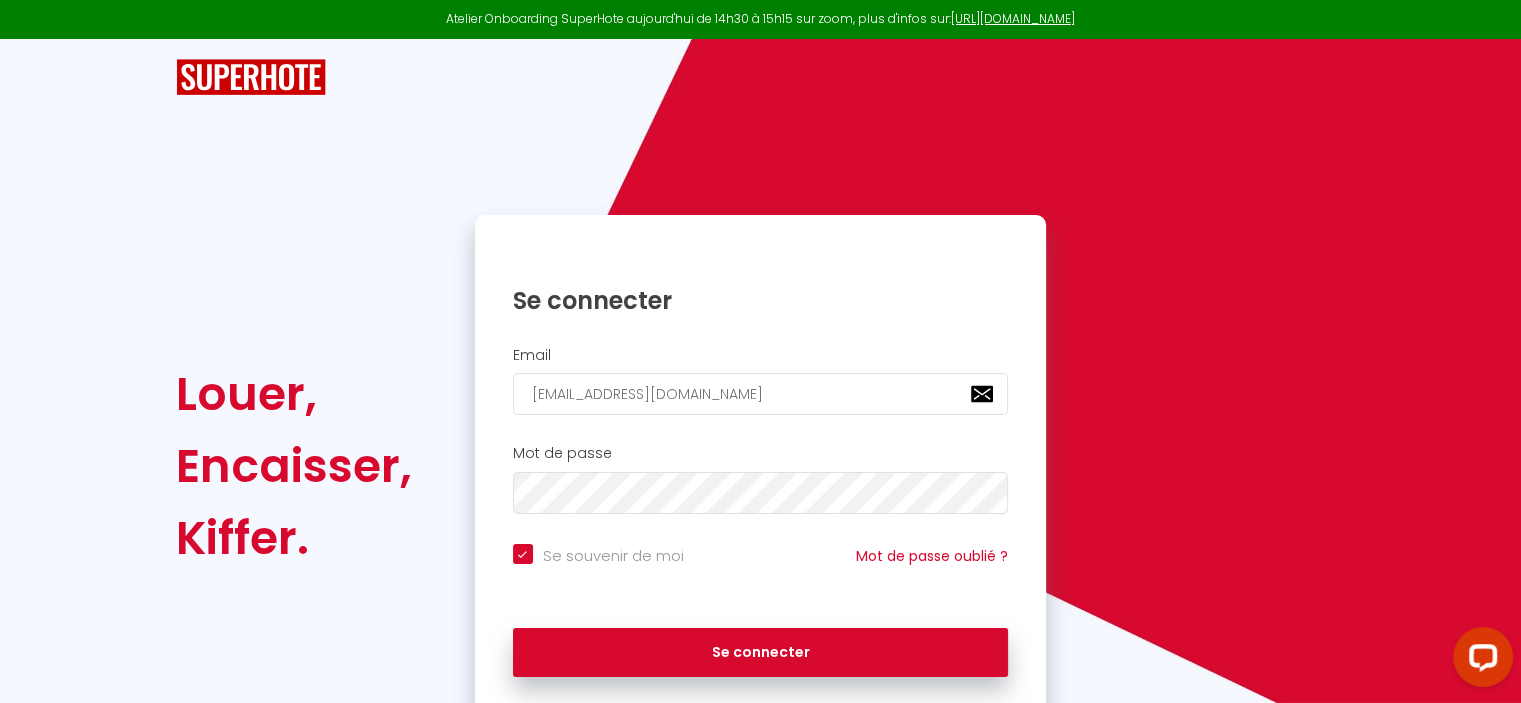 checkbox on "true" 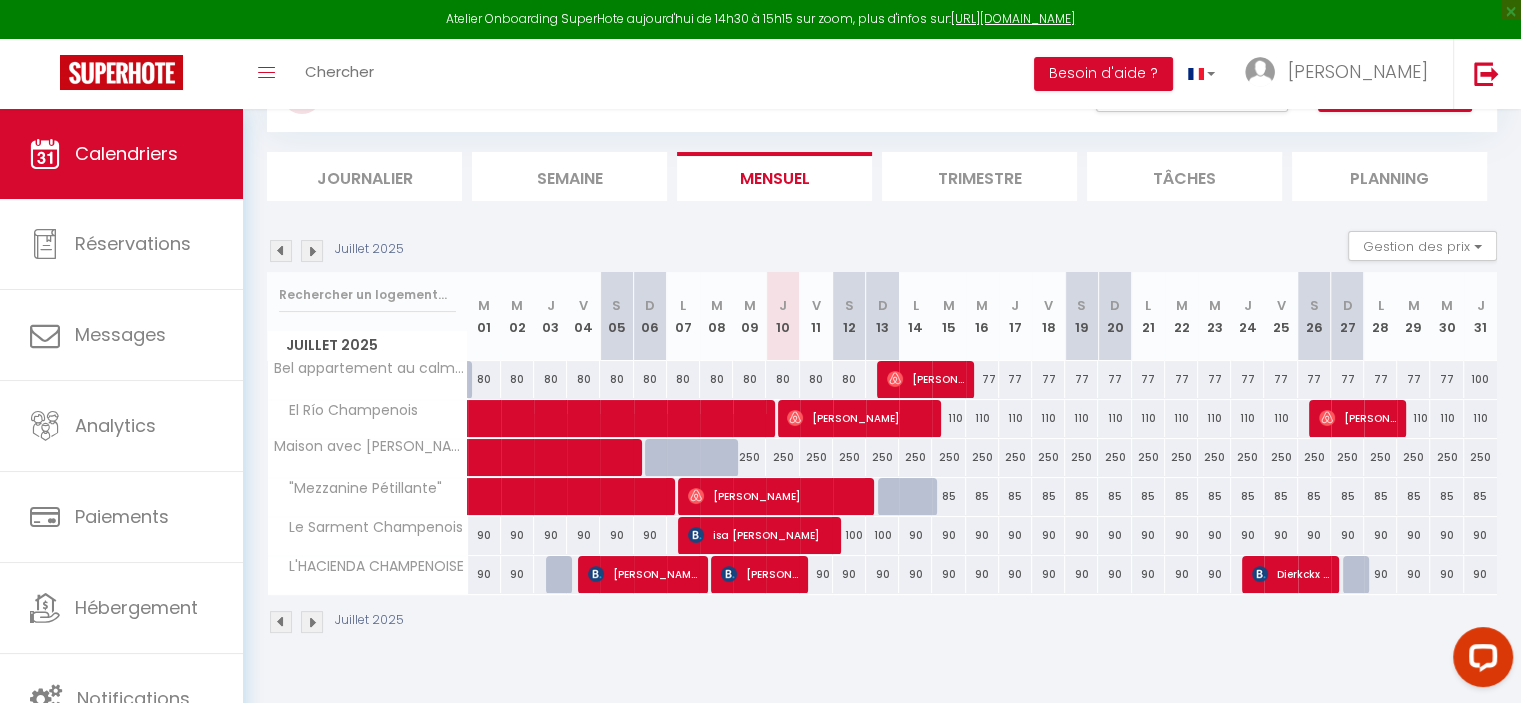scroll, scrollTop: 101, scrollLeft: 0, axis: vertical 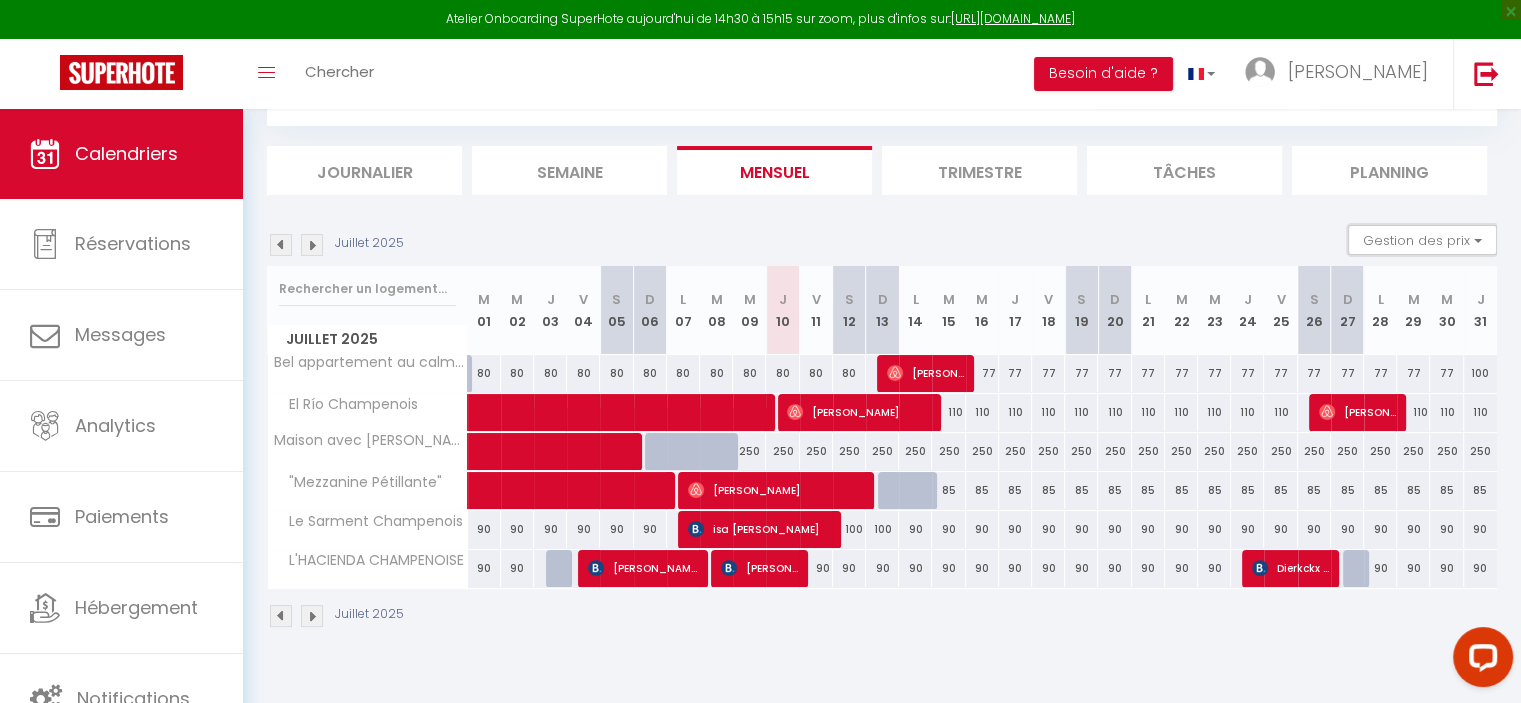 click on "Gestion des prix" at bounding box center (1422, 240) 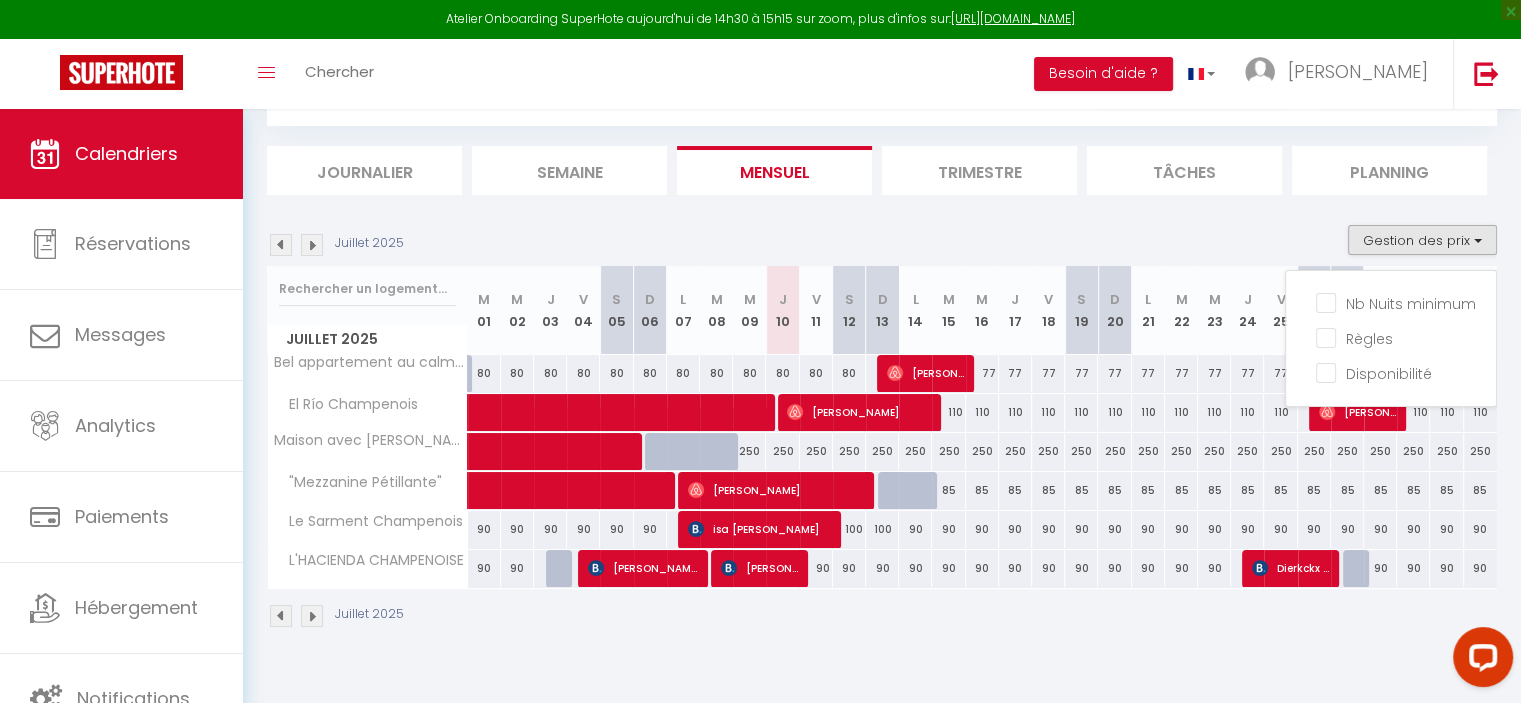 click on "Journalier
Semaine
Mensuel
Trimestre
Tâches
Planning" at bounding box center [882, 170] 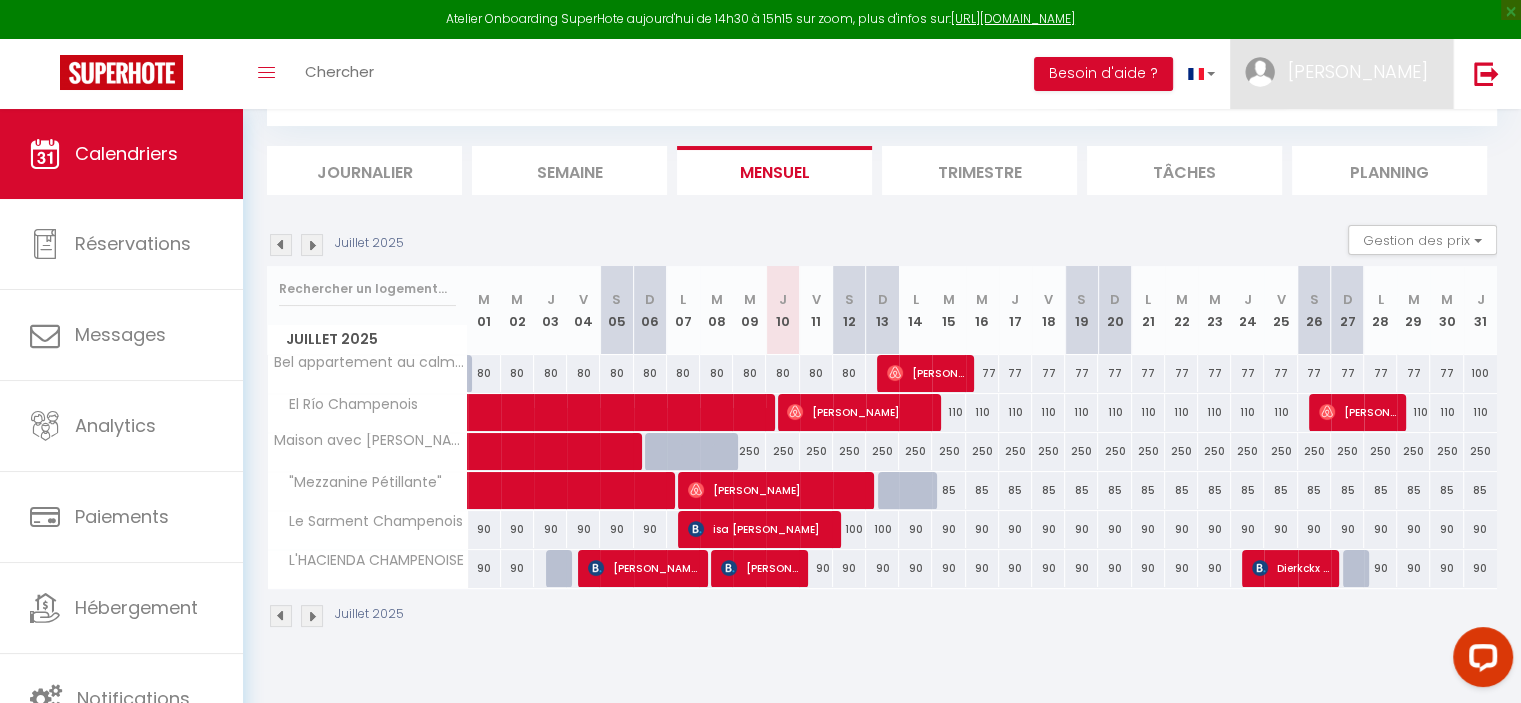 click on "[PERSON_NAME]" at bounding box center (1358, 71) 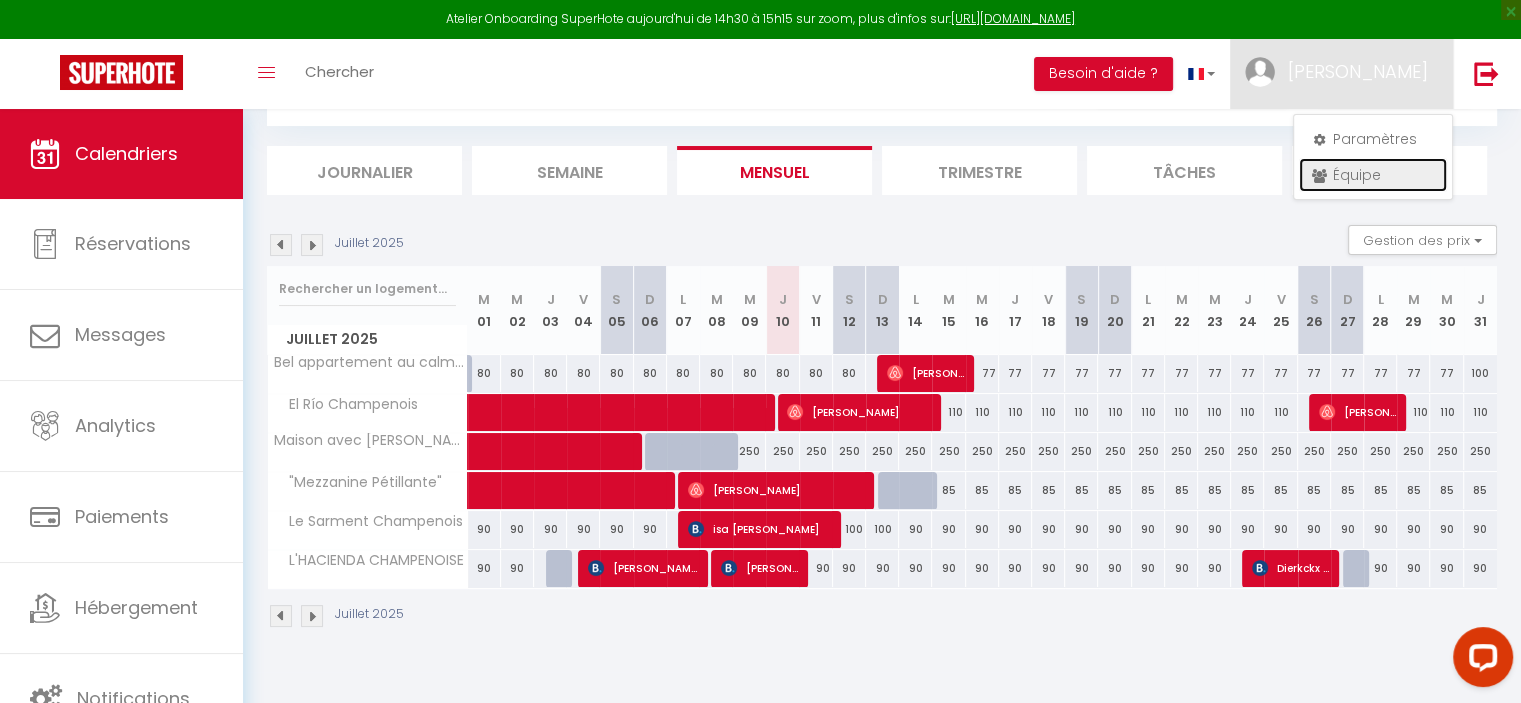 click on "Équipe" at bounding box center [1373, 175] 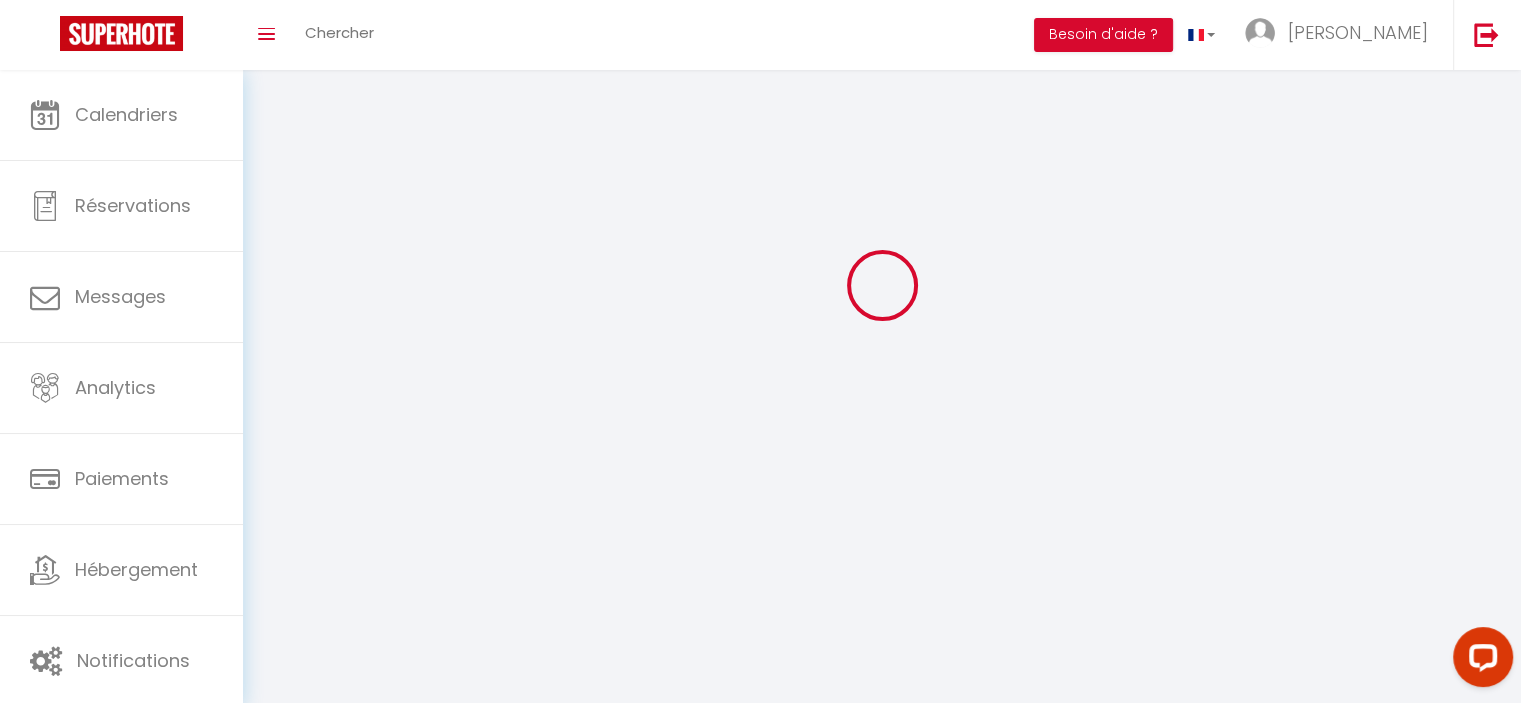 scroll, scrollTop: 0, scrollLeft: 0, axis: both 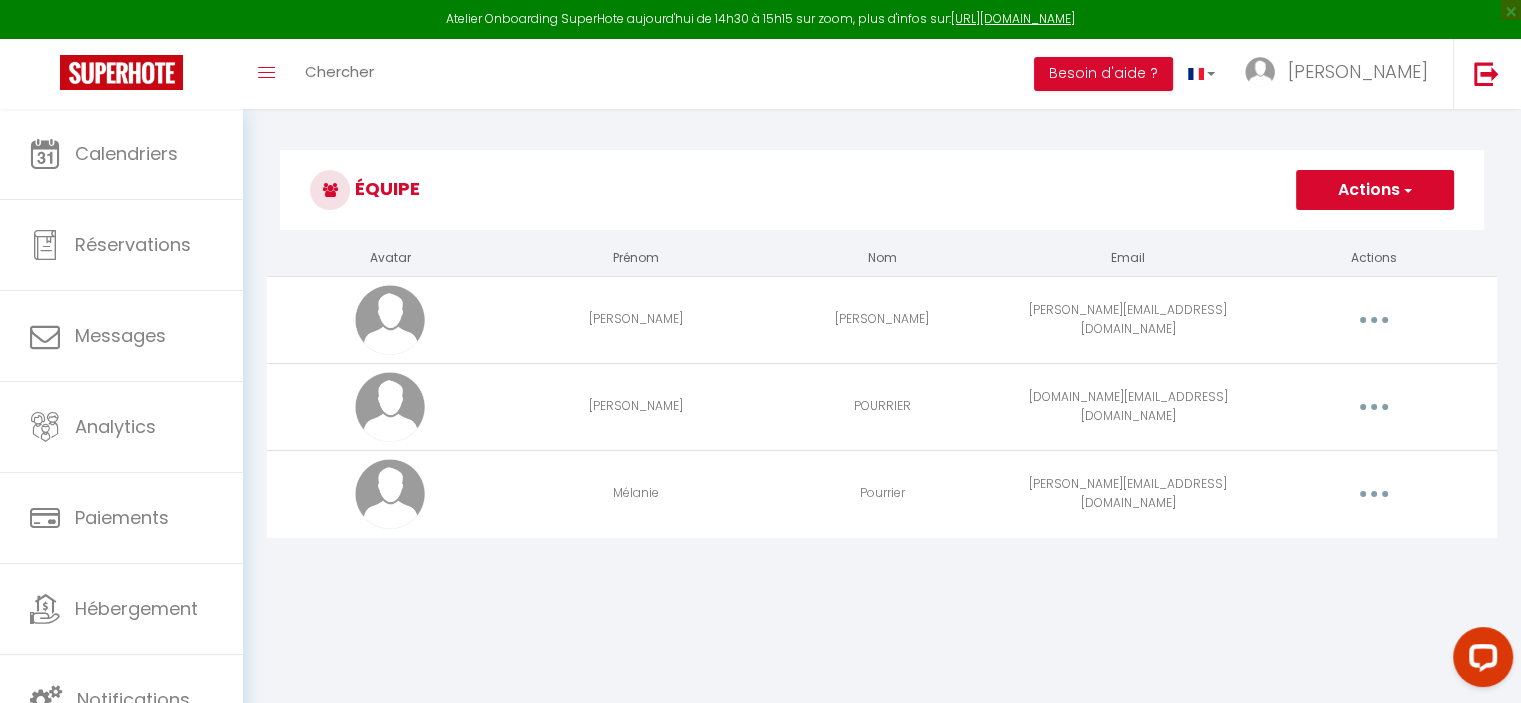 click at bounding box center [1374, 407] 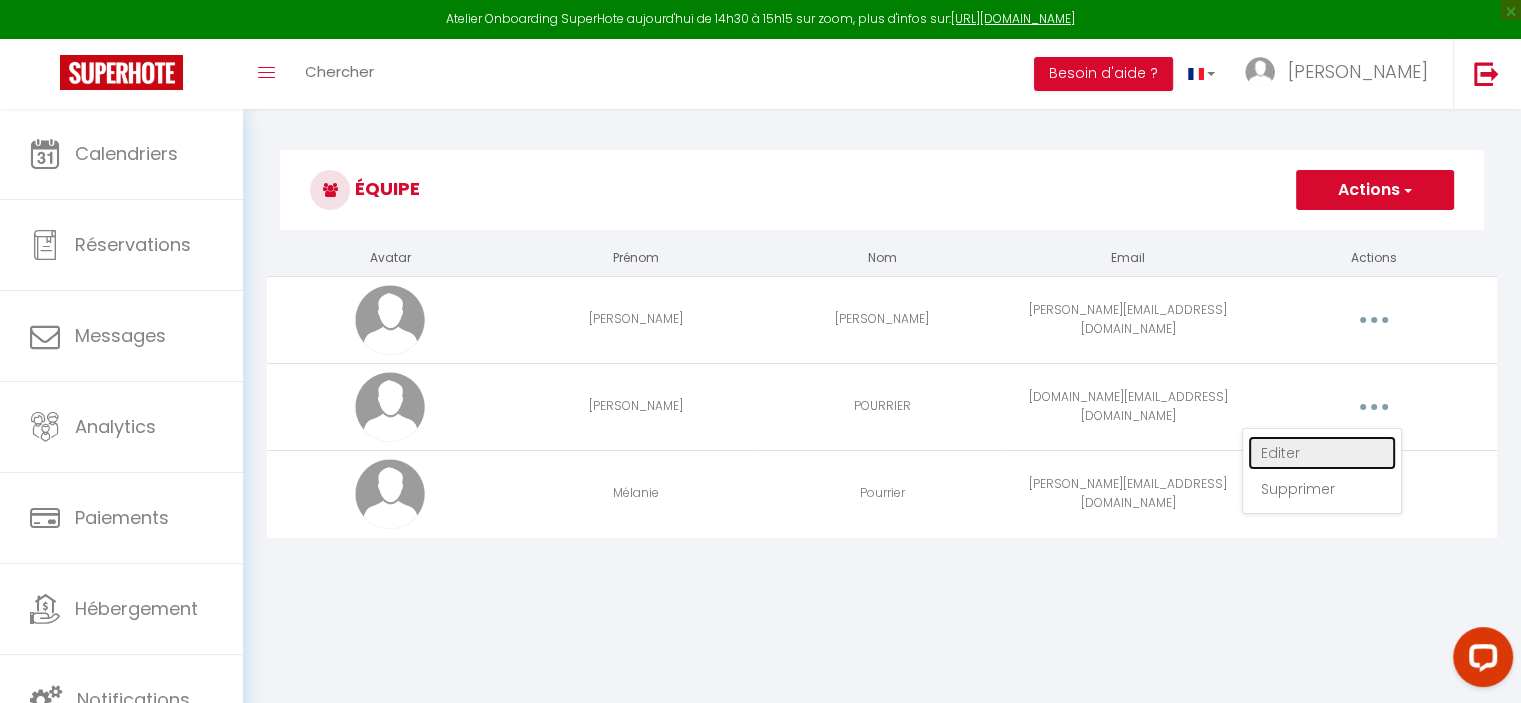 click on "Editer" at bounding box center [1322, 453] 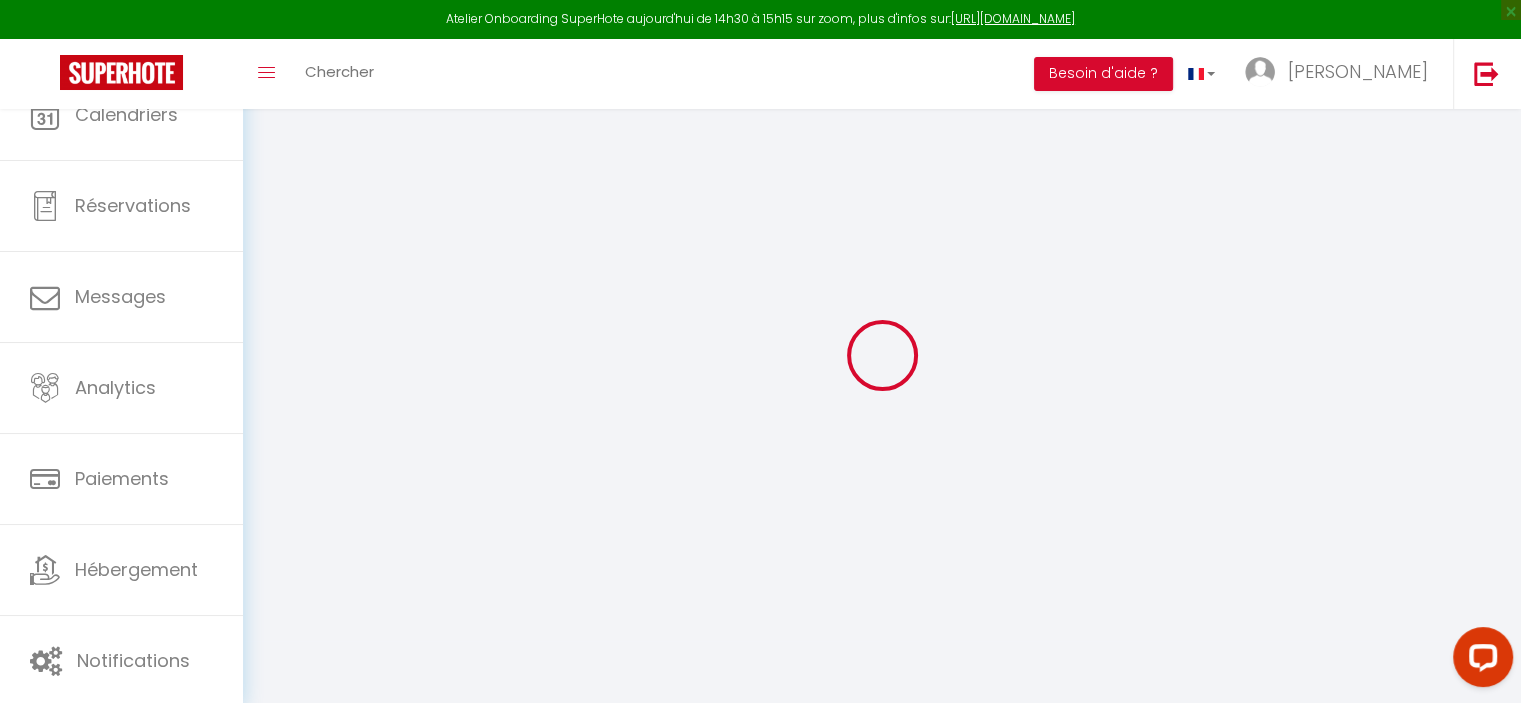 type on "JEFF" 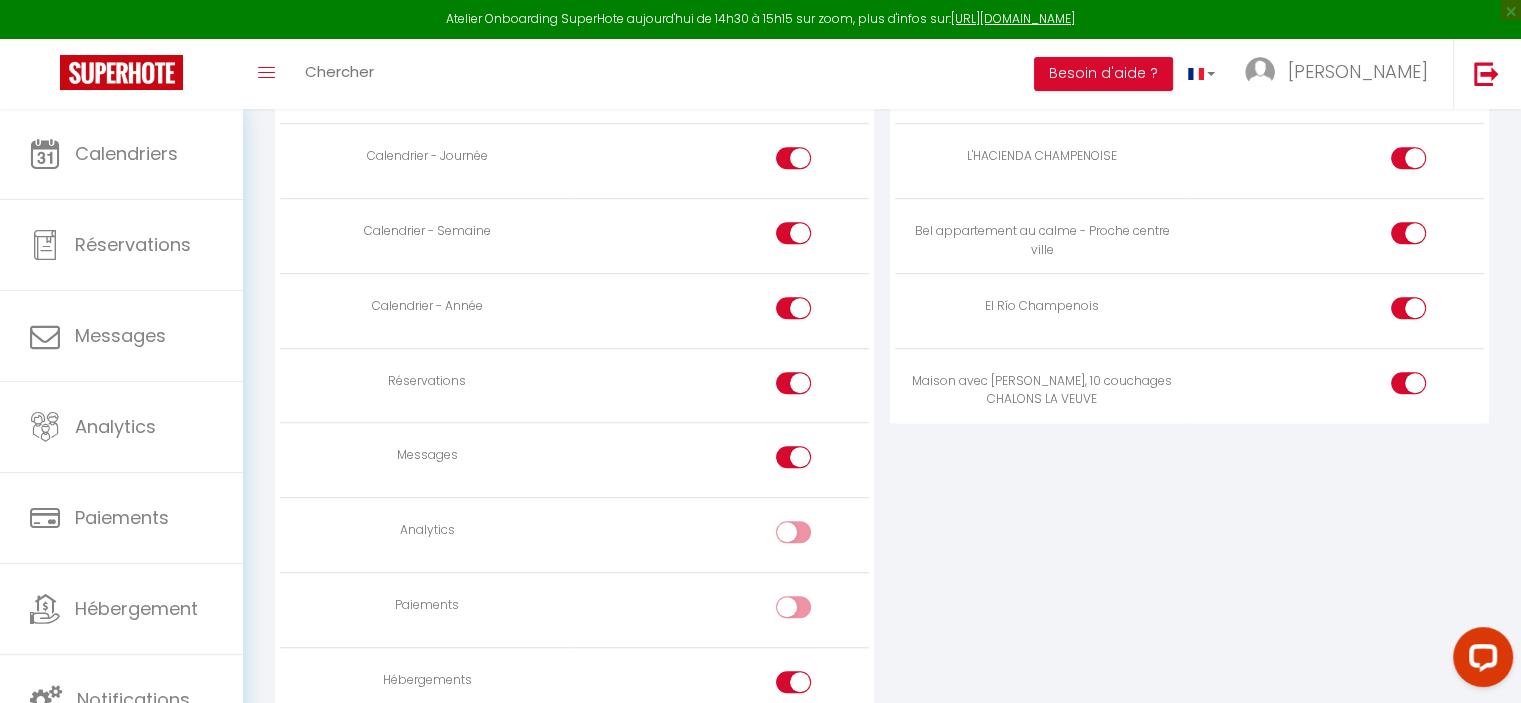 scroll, scrollTop: 1312, scrollLeft: 0, axis: vertical 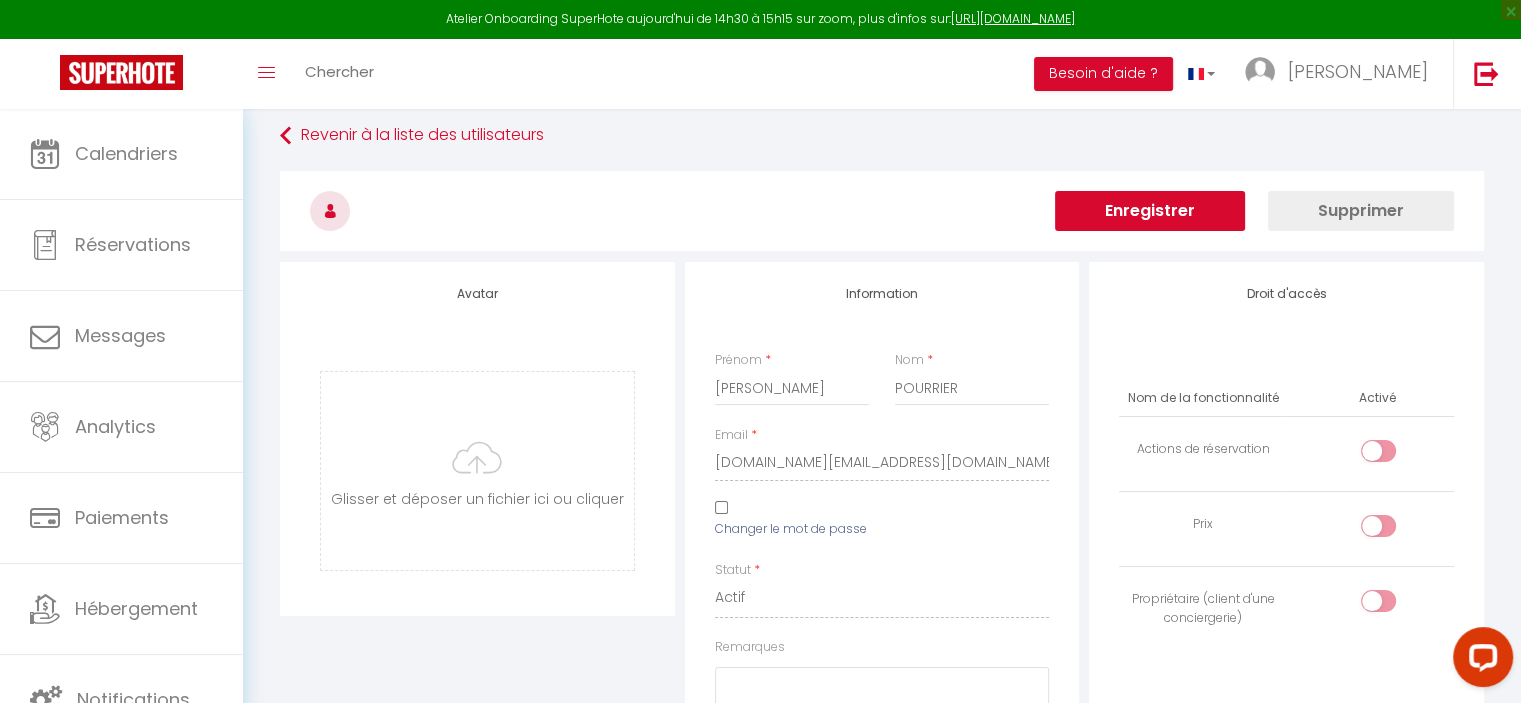 click on "Enregistrer" at bounding box center (1150, 211) 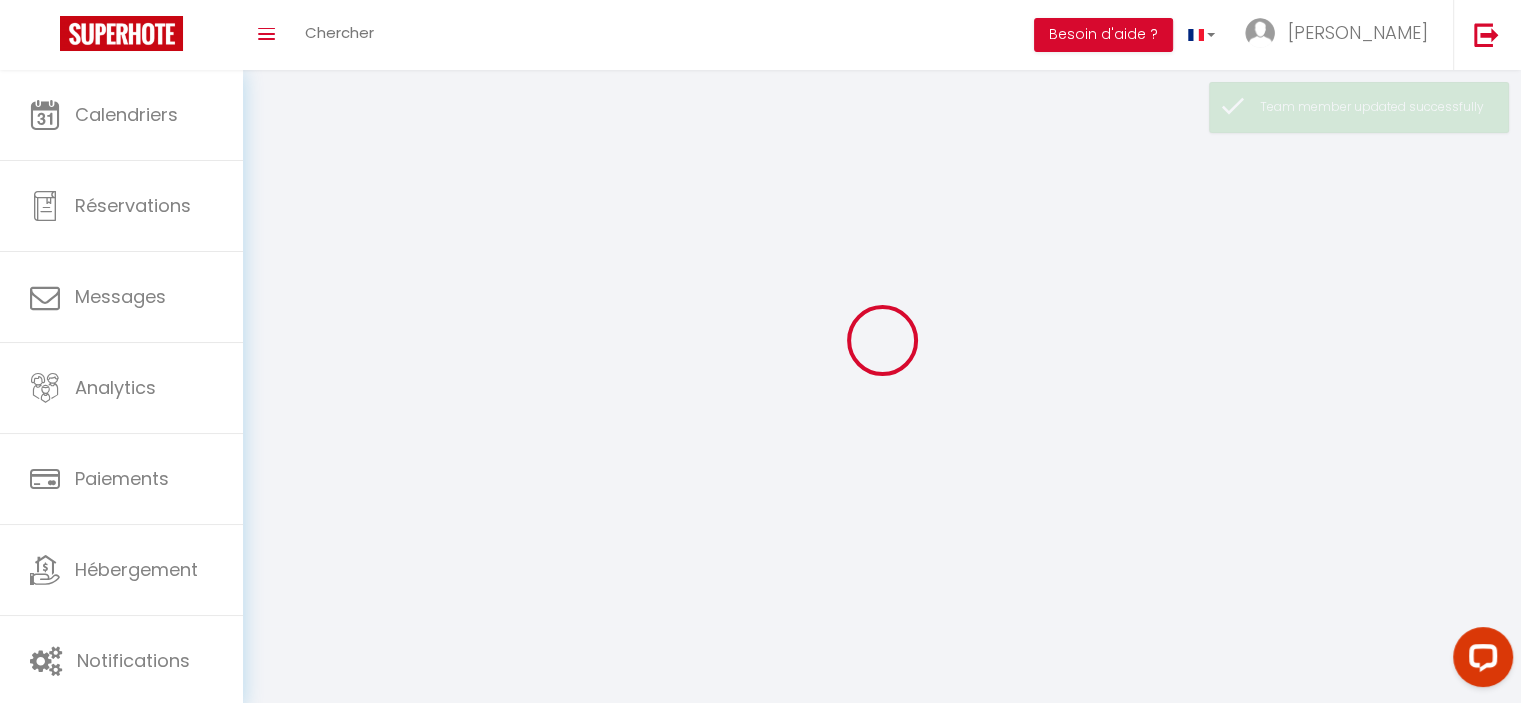 scroll, scrollTop: 0, scrollLeft: 0, axis: both 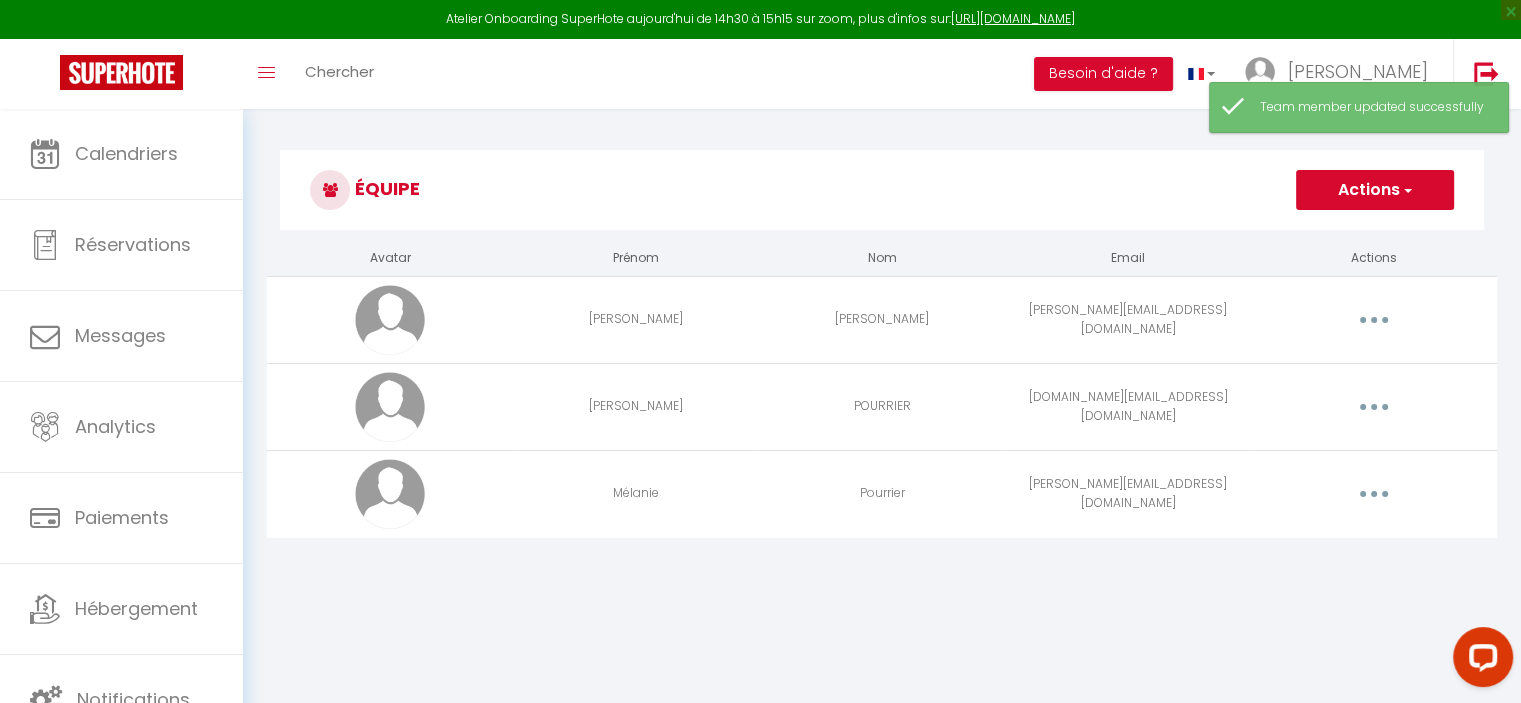 click at bounding box center (1374, 494) 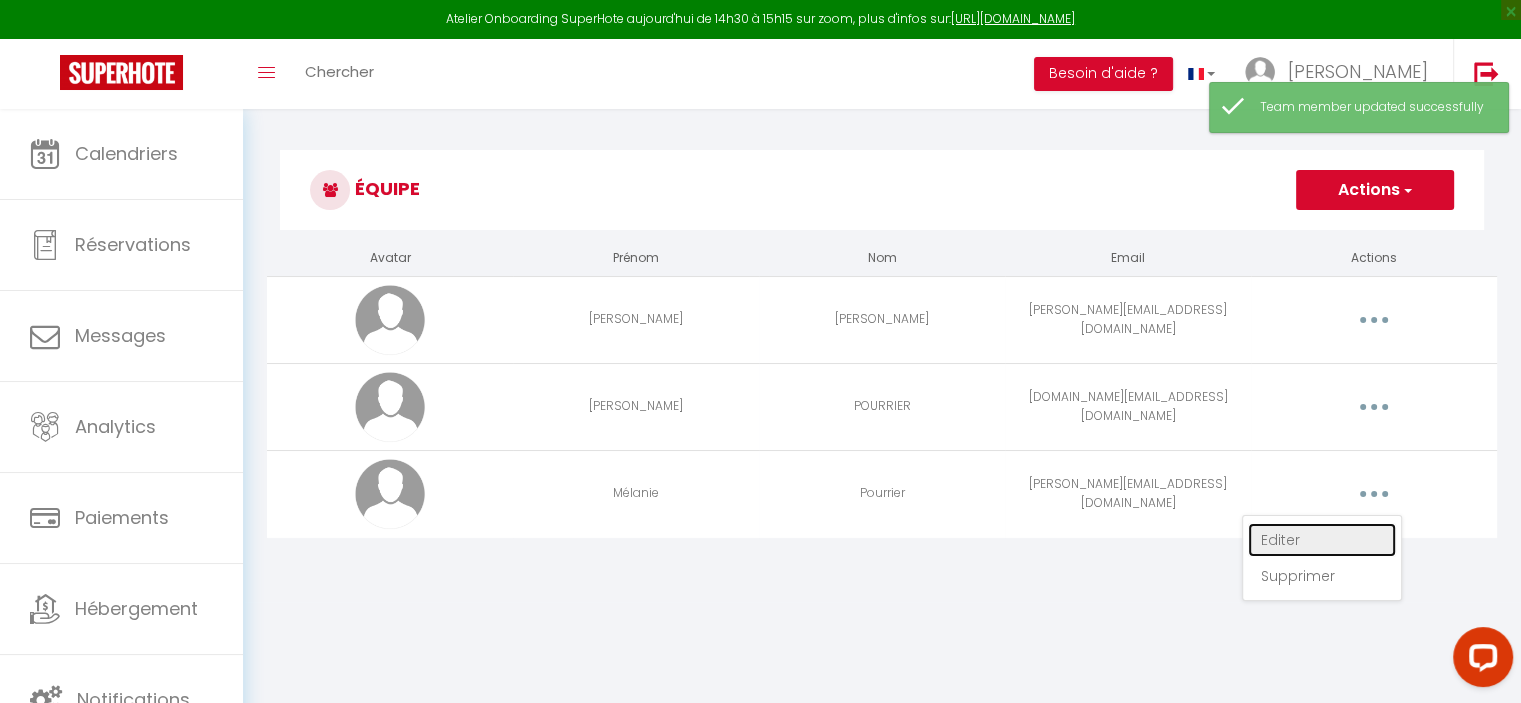 click on "Editer" at bounding box center [1322, 540] 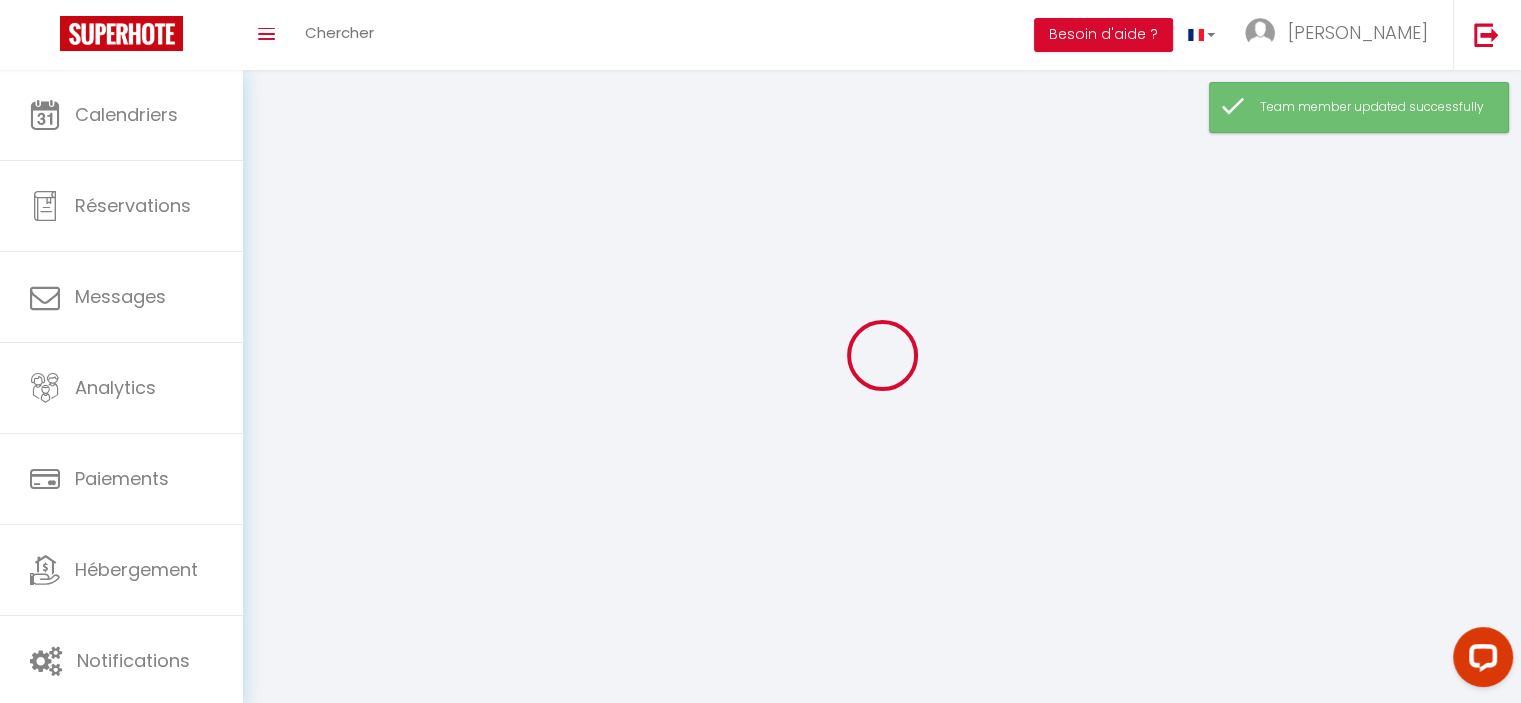 type on "Mélanie" 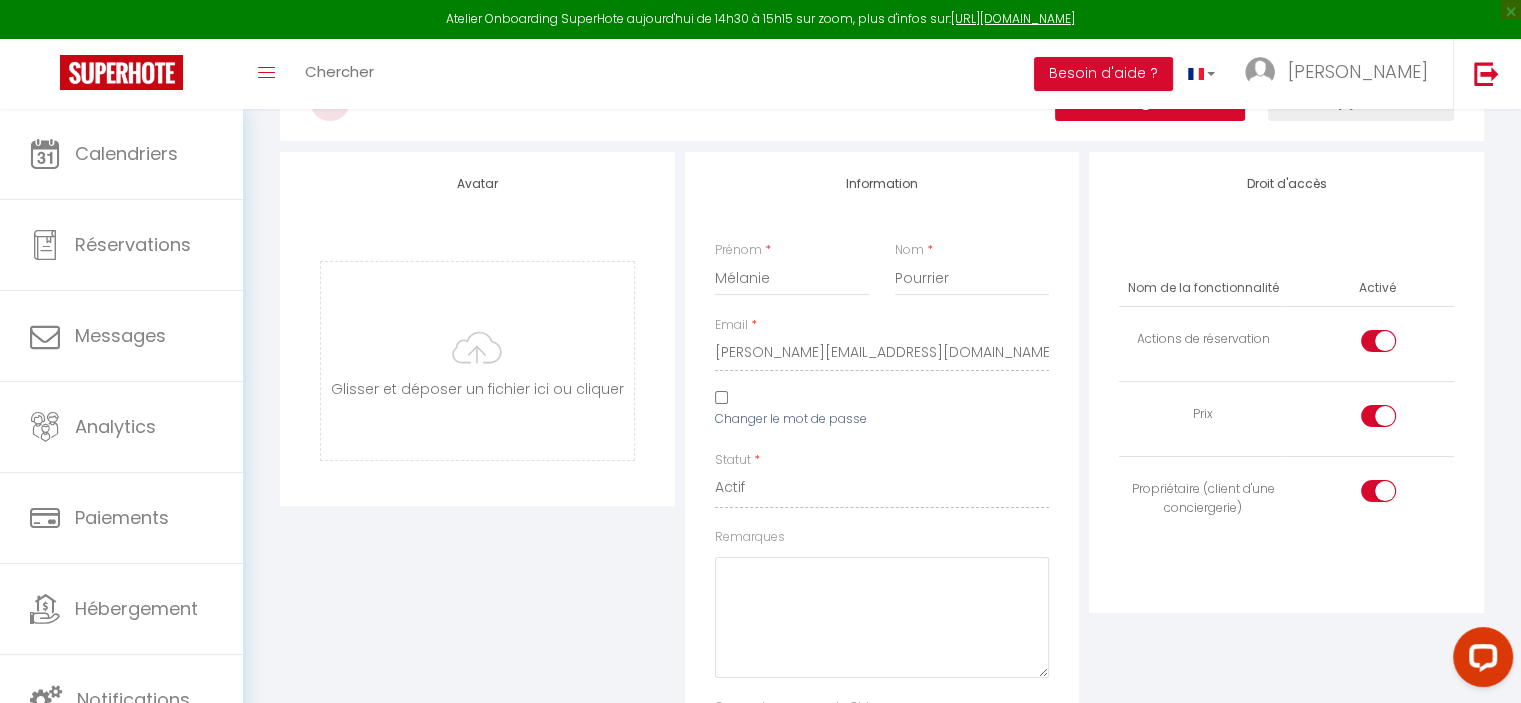 scroll, scrollTop: 79, scrollLeft: 0, axis: vertical 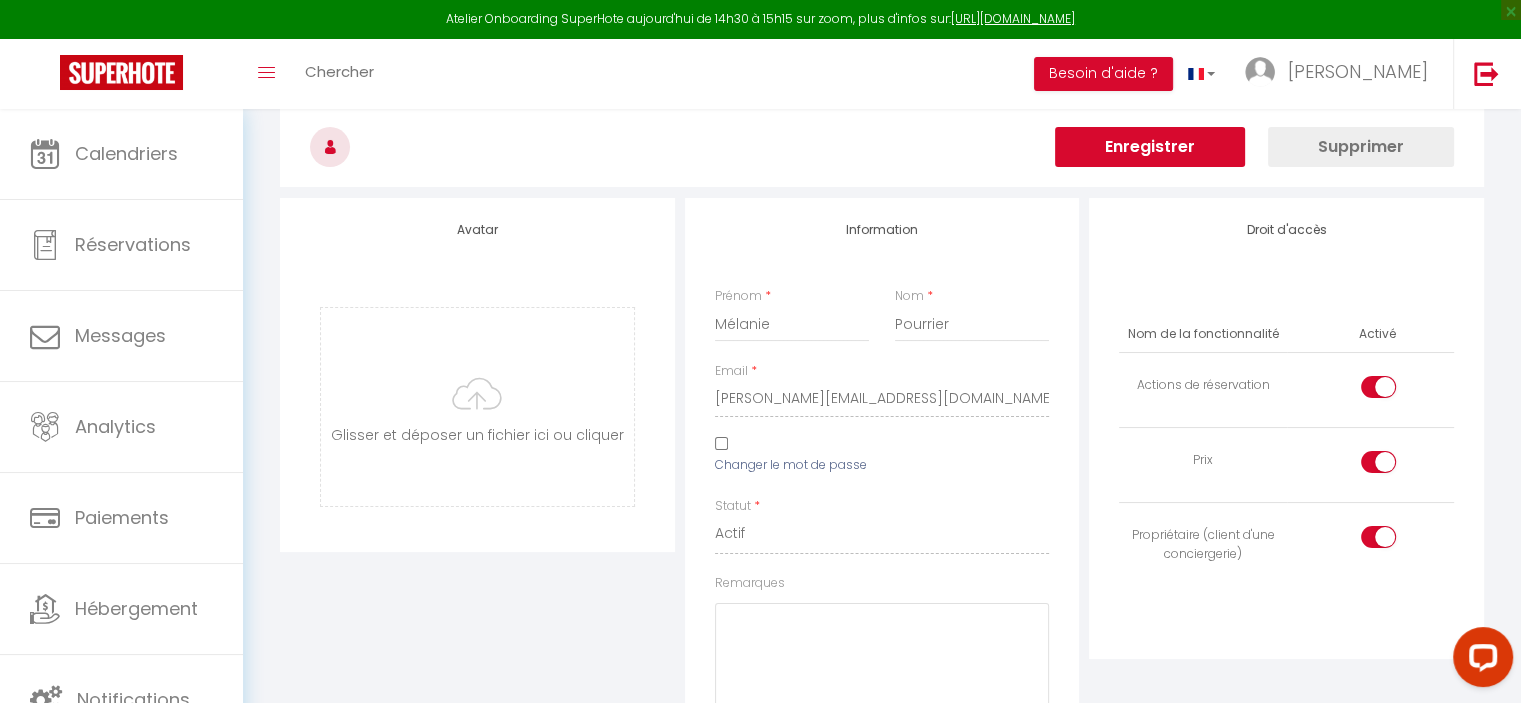 click at bounding box center (1395, 466) 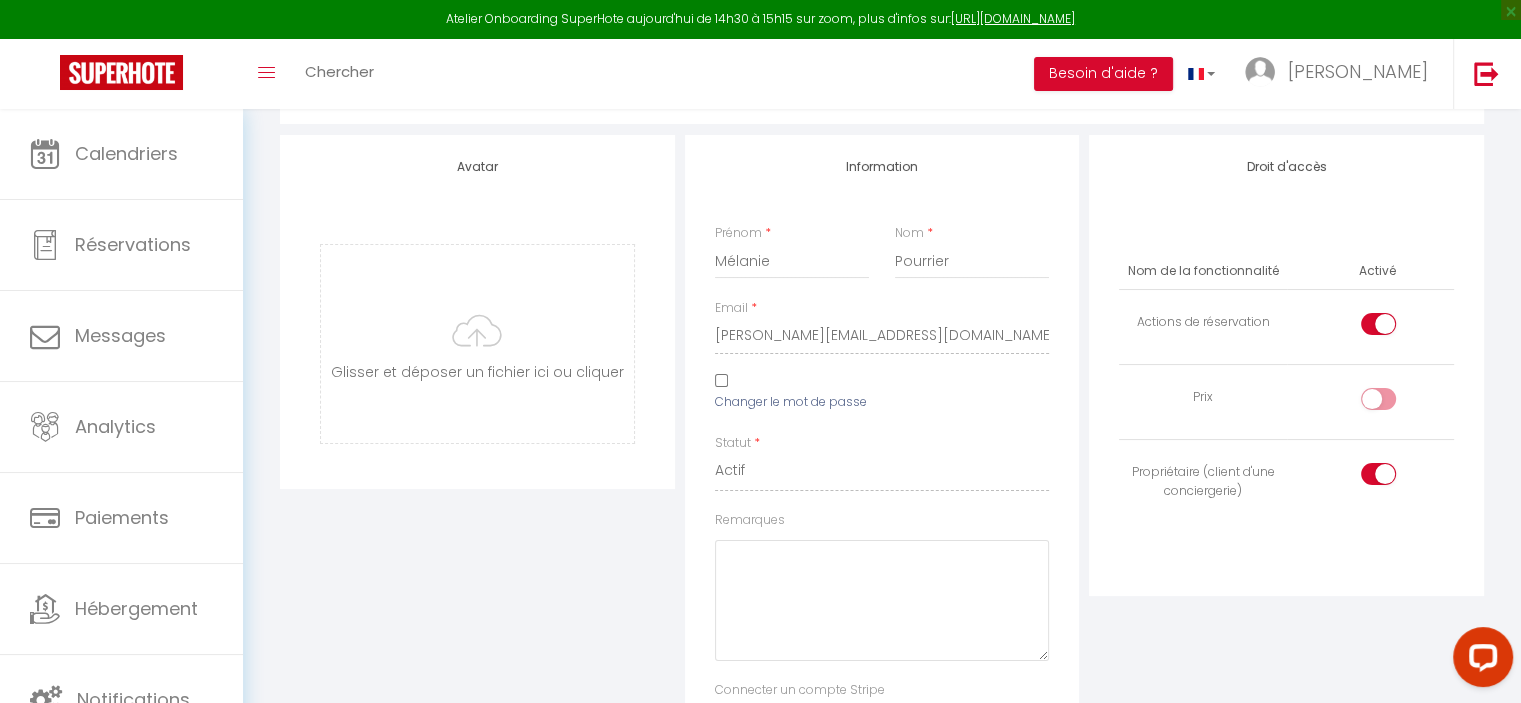 scroll, scrollTop: 153, scrollLeft: 0, axis: vertical 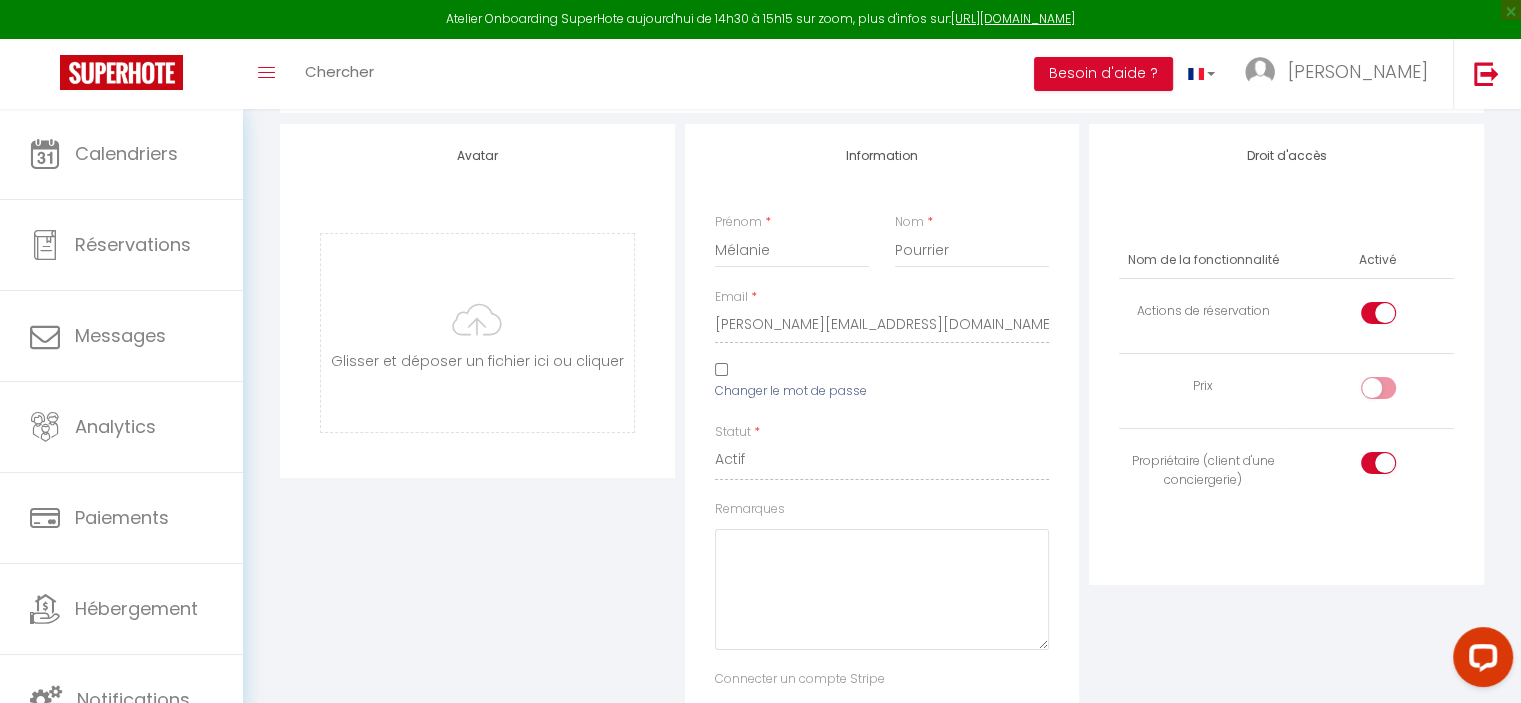 click at bounding box center [1395, 467] 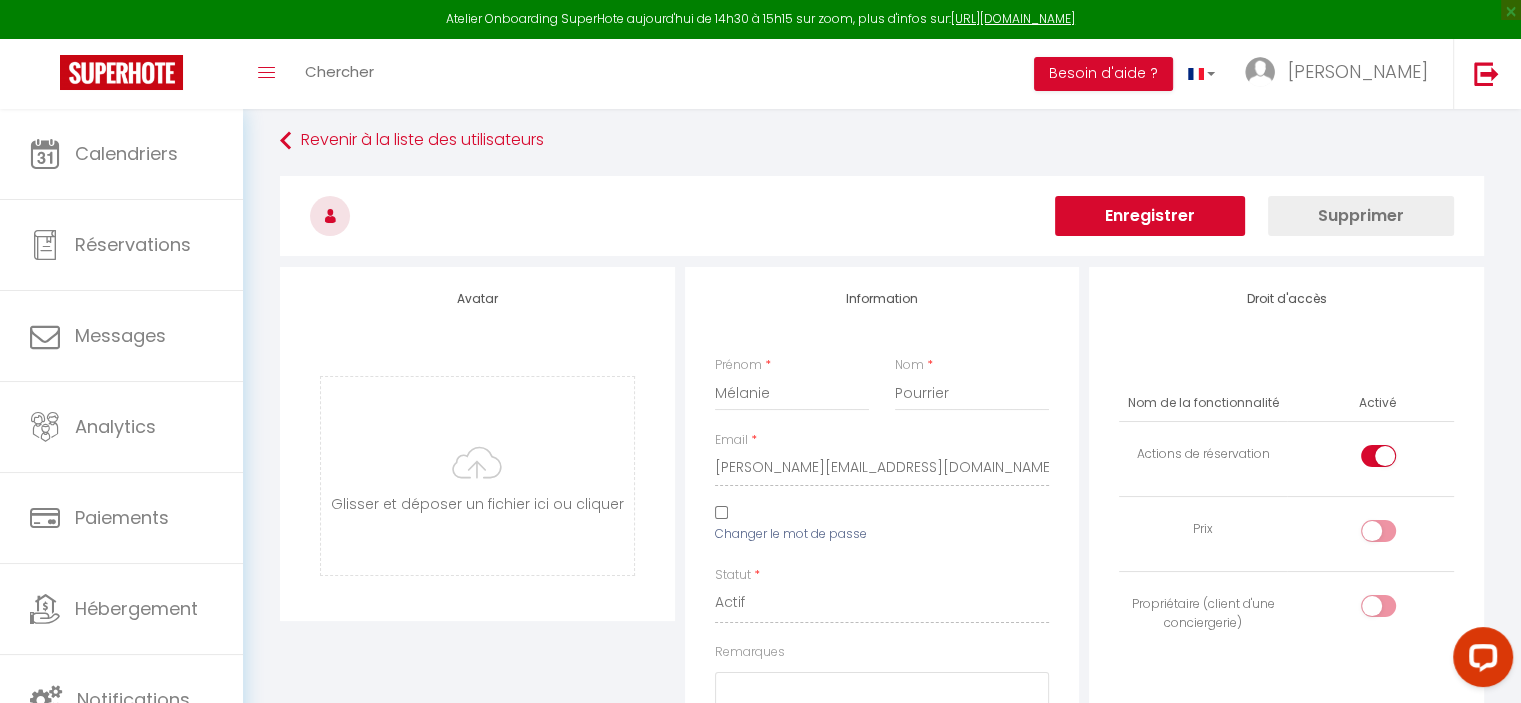 scroll, scrollTop: 0, scrollLeft: 0, axis: both 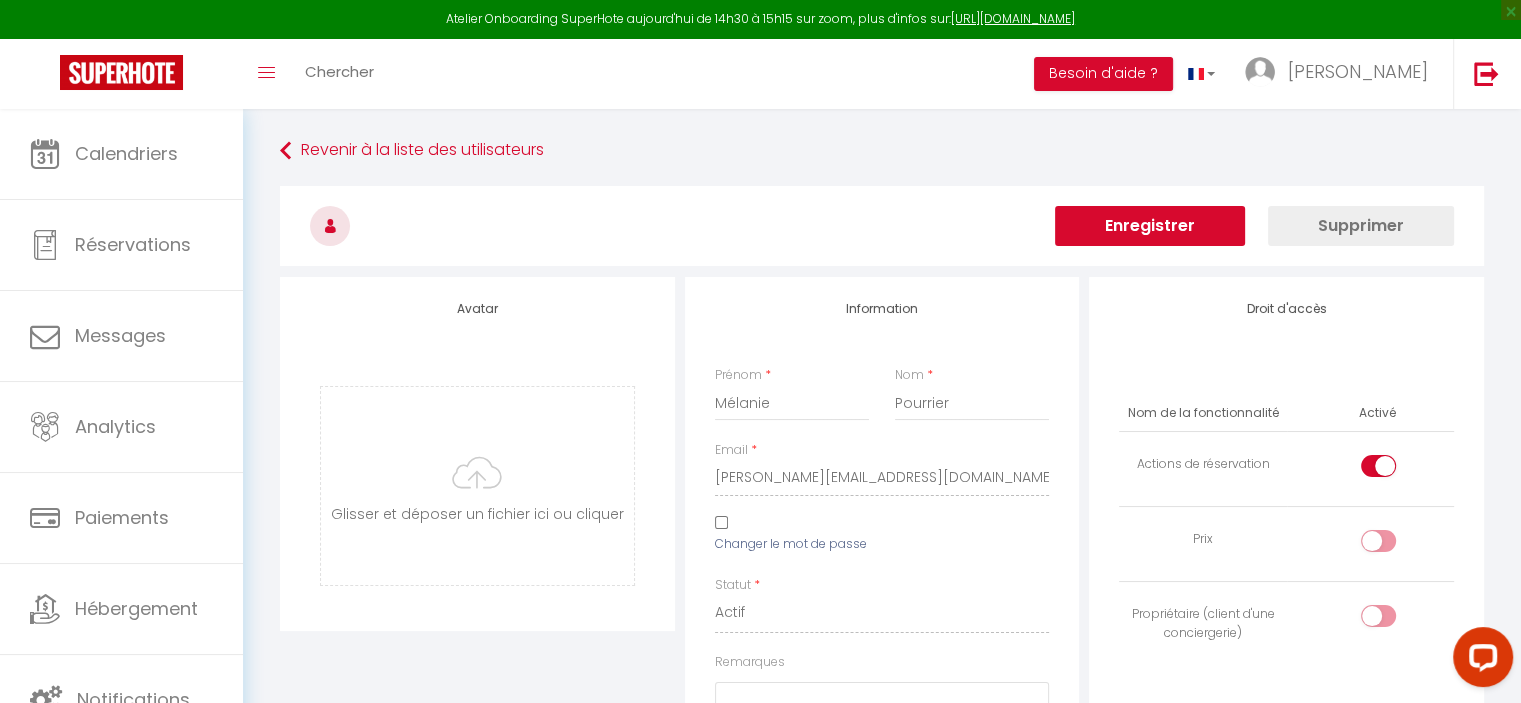click on "Enregistrer" at bounding box center (1150, 226) 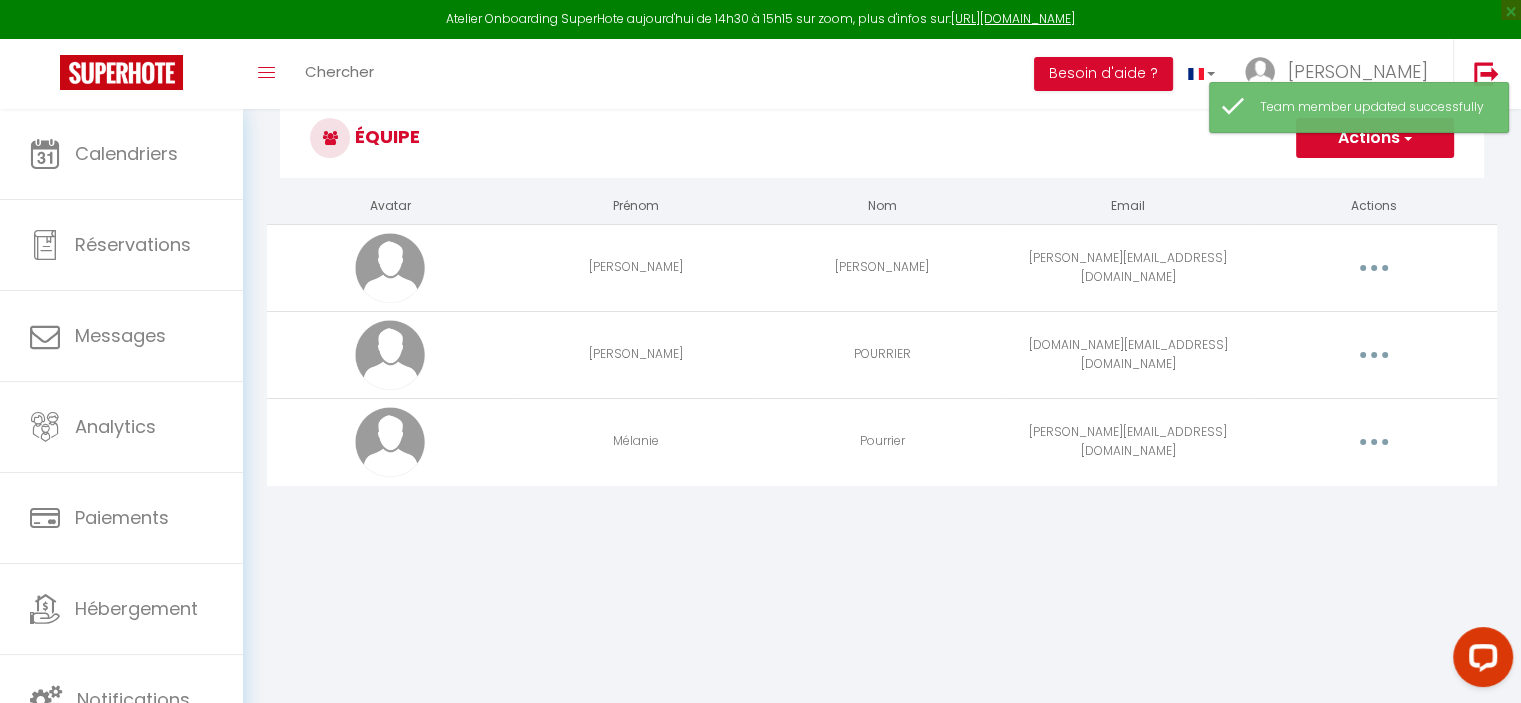 scroll, scrollTop: 108, scrollLeft: 0, axis: vertical 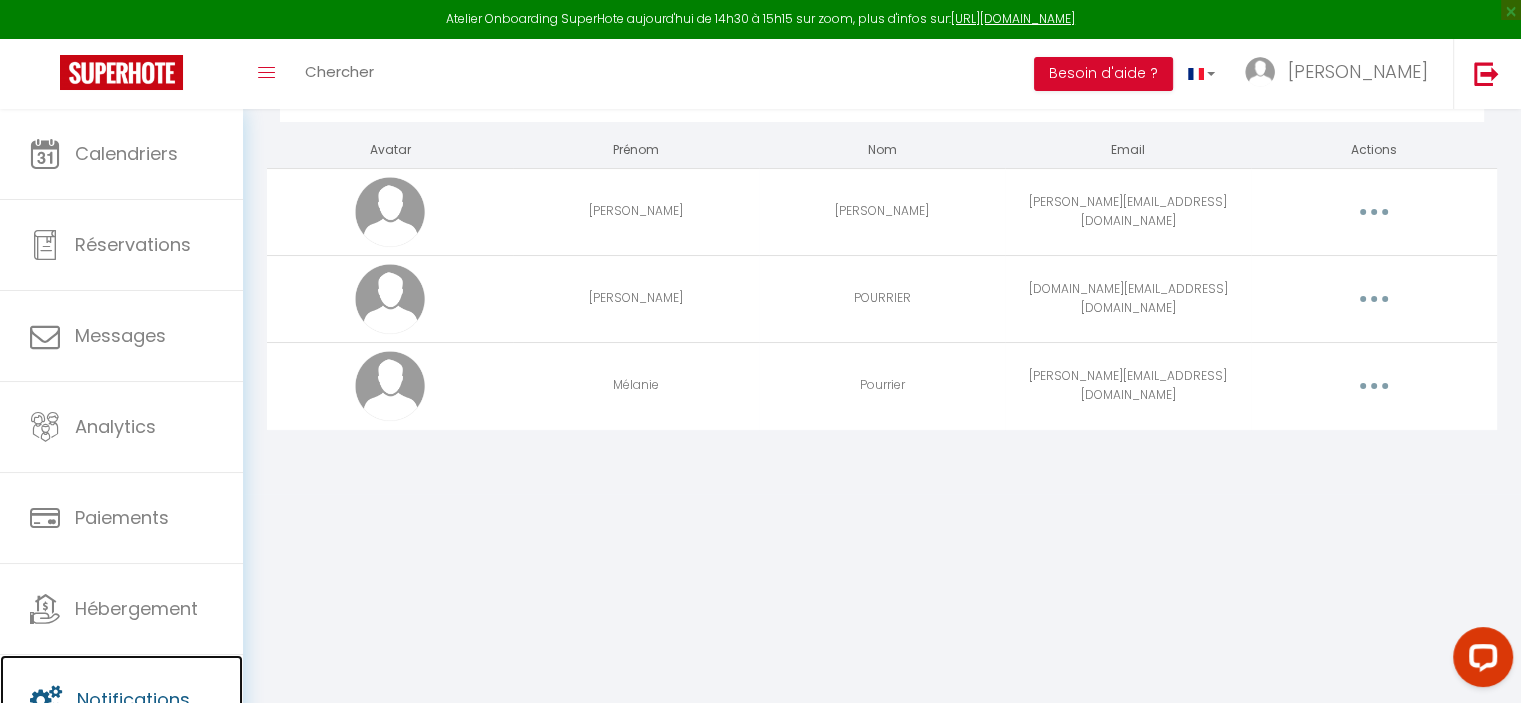 click on "Notifications" at bounding box center [121, 700] 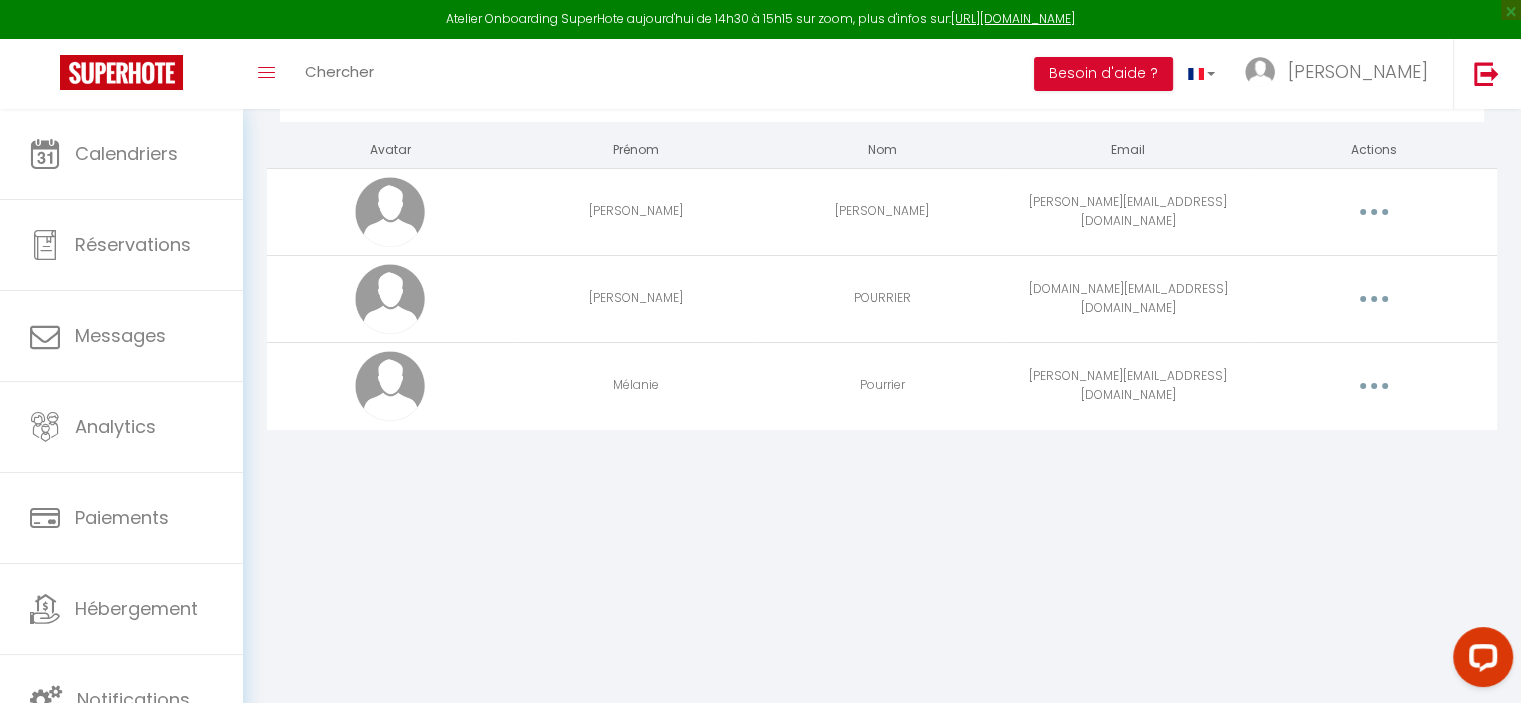 scroll, scrollTop: 0, scrollLeft: 0, axis: both 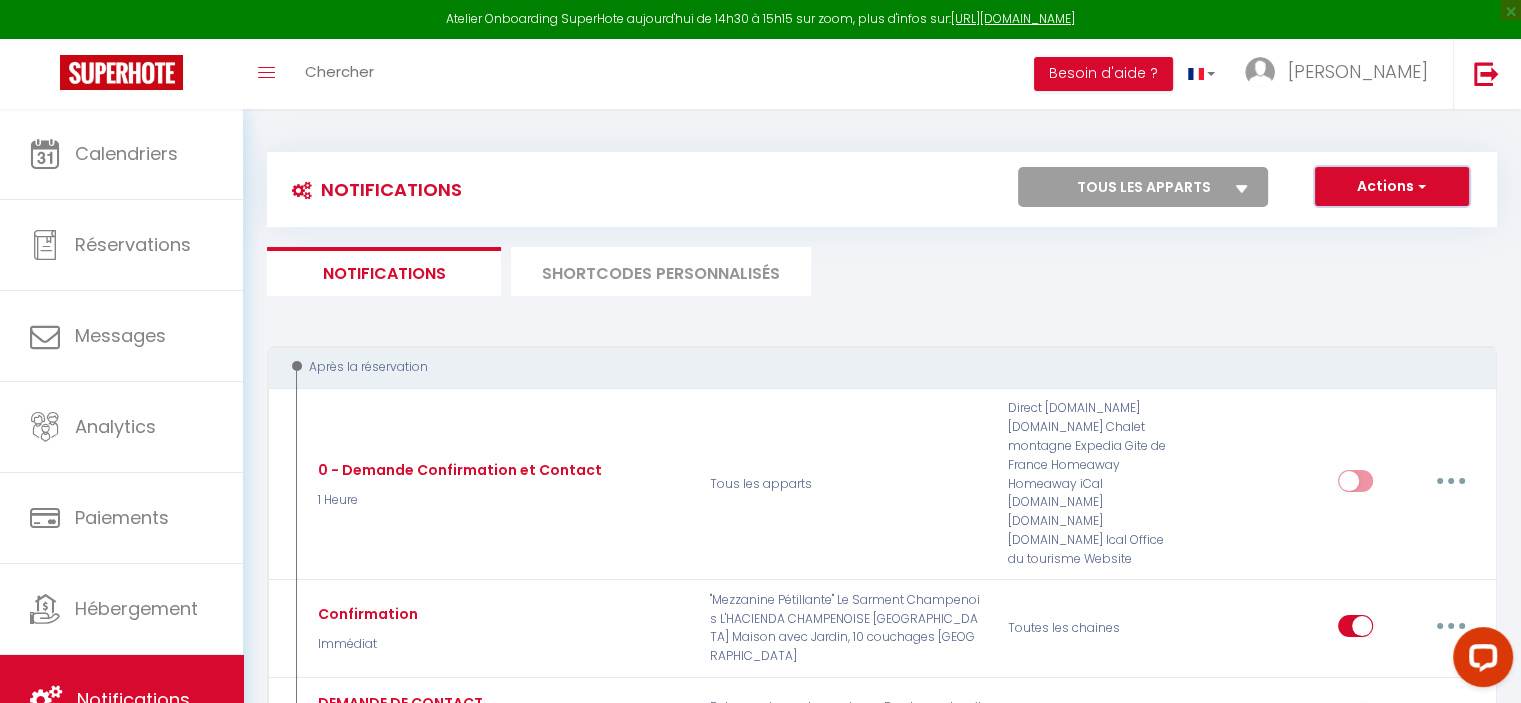 click at bounding box center (1420, 186) 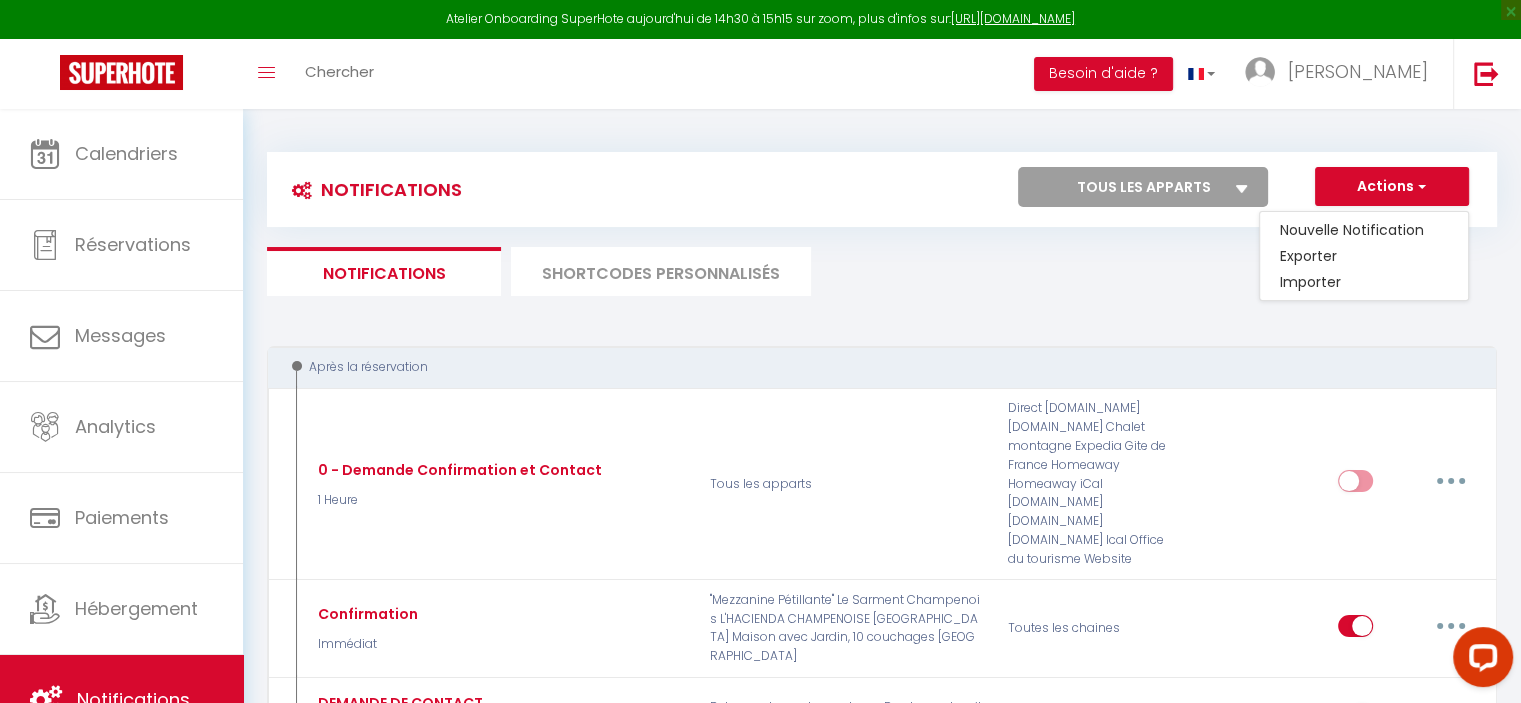click on "Notifications
Actions
Nouvelle Notification    Exporter    Importer    Tous les apparts    El Río Champenois Bel appartement au calme - Proche centre ville "Mezzanine Pétillante" Le Sarment Champenois L'HACIENDA CHAMPENOISE Maison avec Jardin, 10 couchages CHALONS LA VEUVE
Actions
Nouveau shortcode personnalisé    Notifications   SHORTCODES PERSONNALISÉS
Après la réservation
0 - Demande Confirmation et Contact    1 Heure     Tous les apparts   Direct
Airbnb.com
Booking.com
Chalet montagne
Expedia
Gite de France
Homeaway
Homeaway iCal
Homeaway.com
Hotels.com
Housetrip.com
Ical
Office du tourisme
Website
Editer   Dupliquer   Tester   Supprimer         Confirmation    Immédiat       Toutes les chaines     Editer   Dupliquer   Tester   Supprimer         DEMANDE DE CONTACT    Immédiat       Toutes les chaines" at bounding box center [882, 1966] 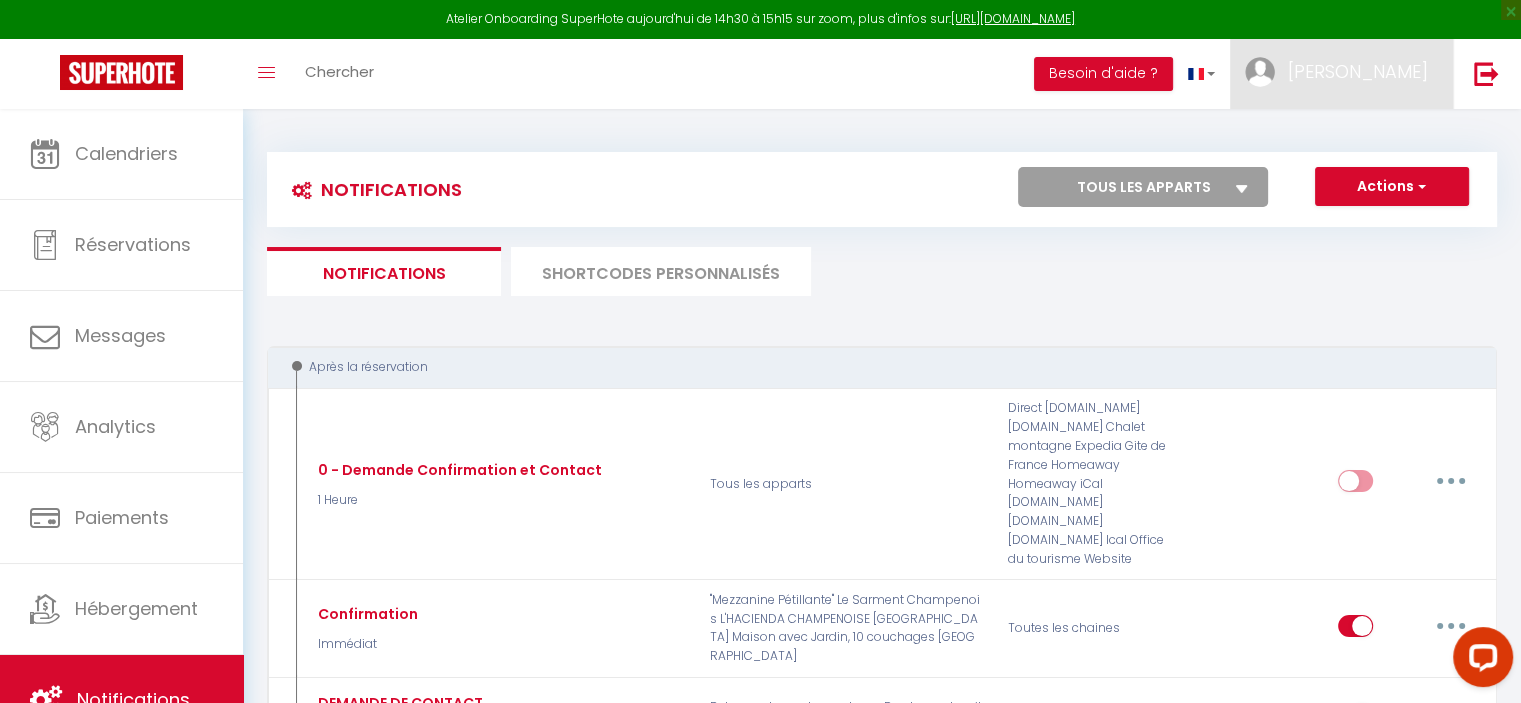 click on "[PERSON_NAME]" at bounding box center (1341, 74) 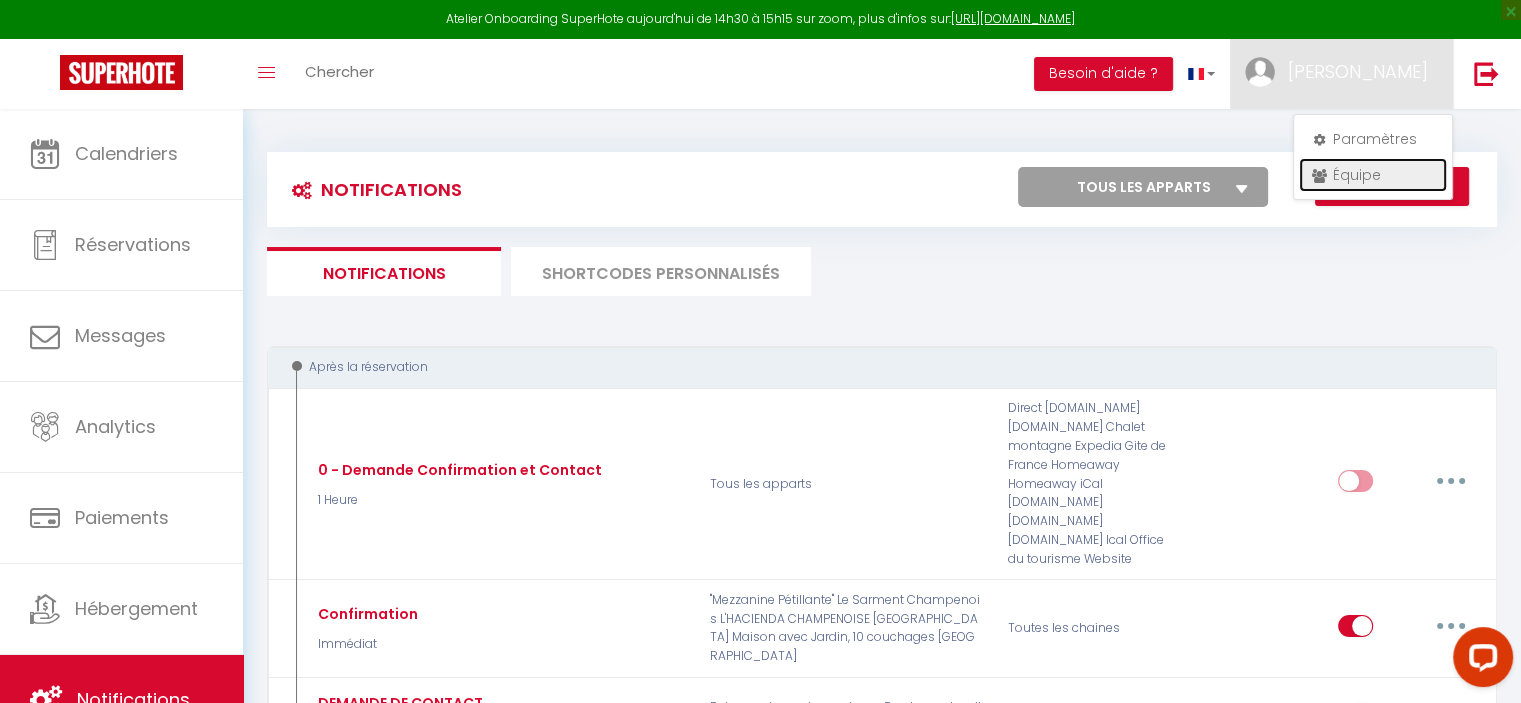 click on "Équipe" at bounding box center [1373, 175] 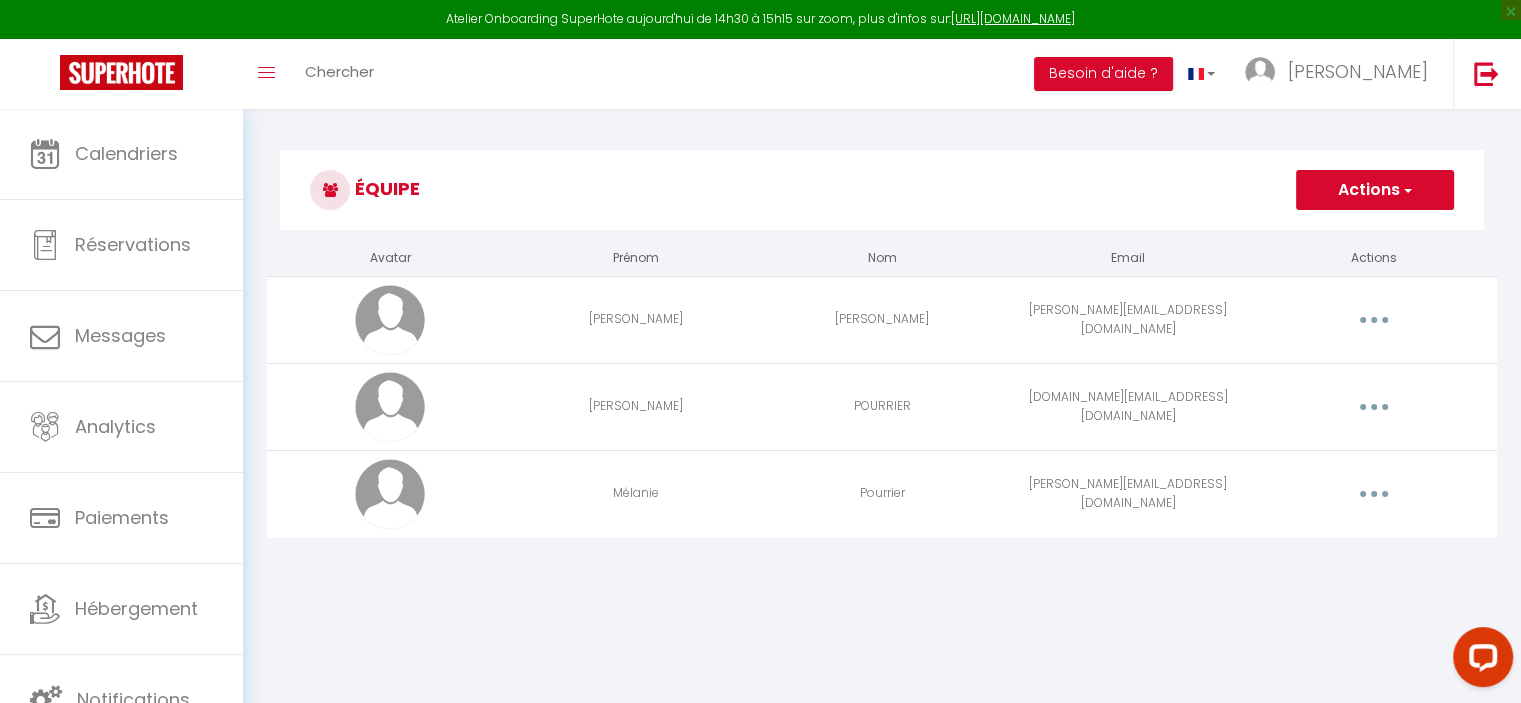 click at bounding box center (1374, 320) 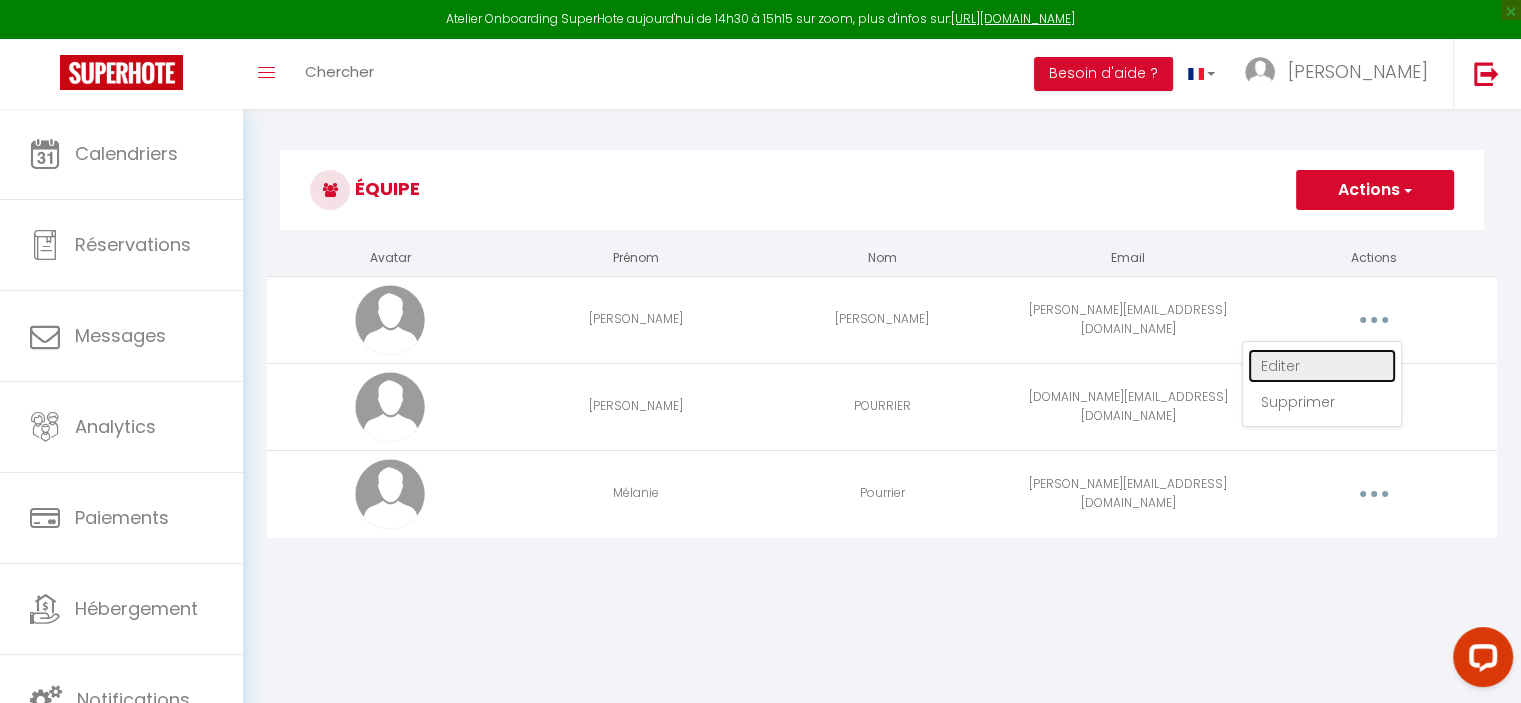 click on "Editer" at bounding box center (1322, 366) 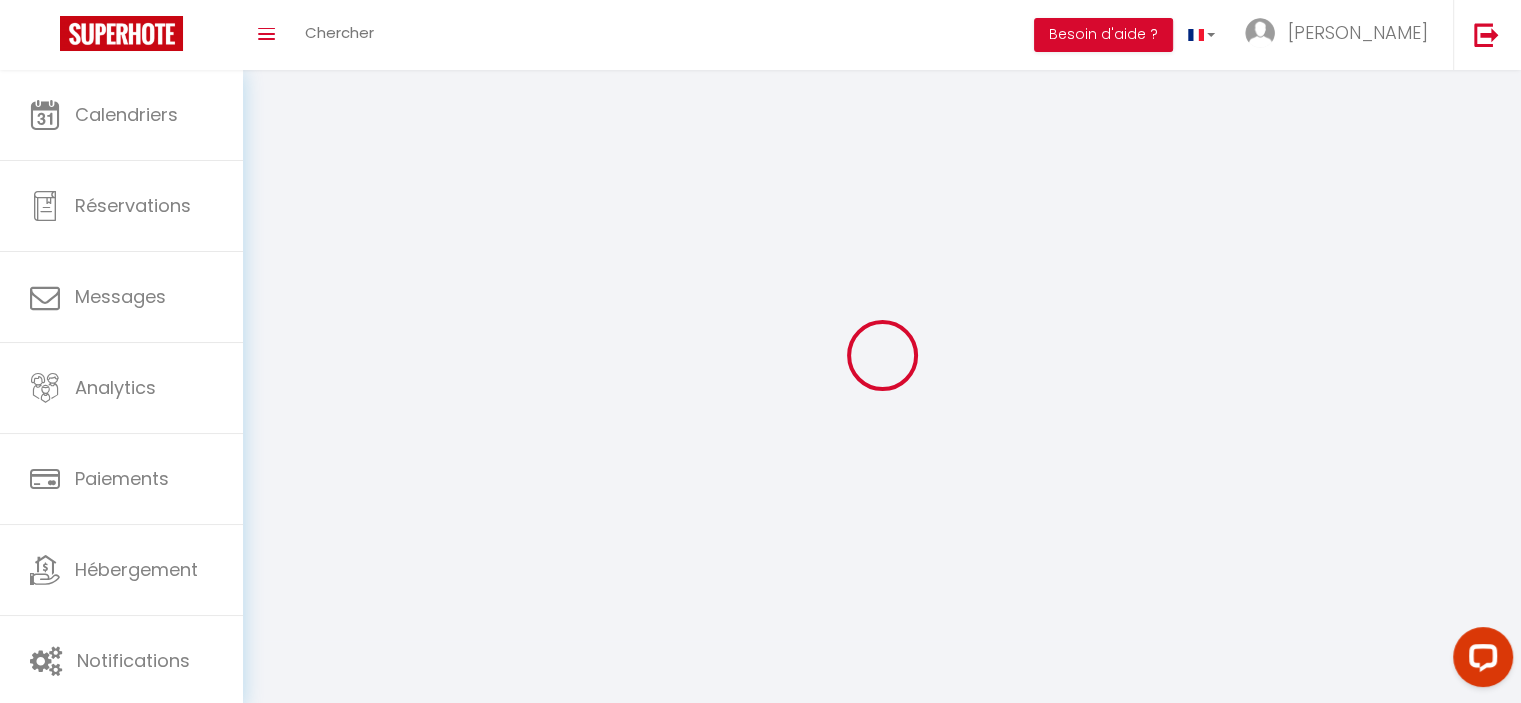 type on "ESTEBAN" 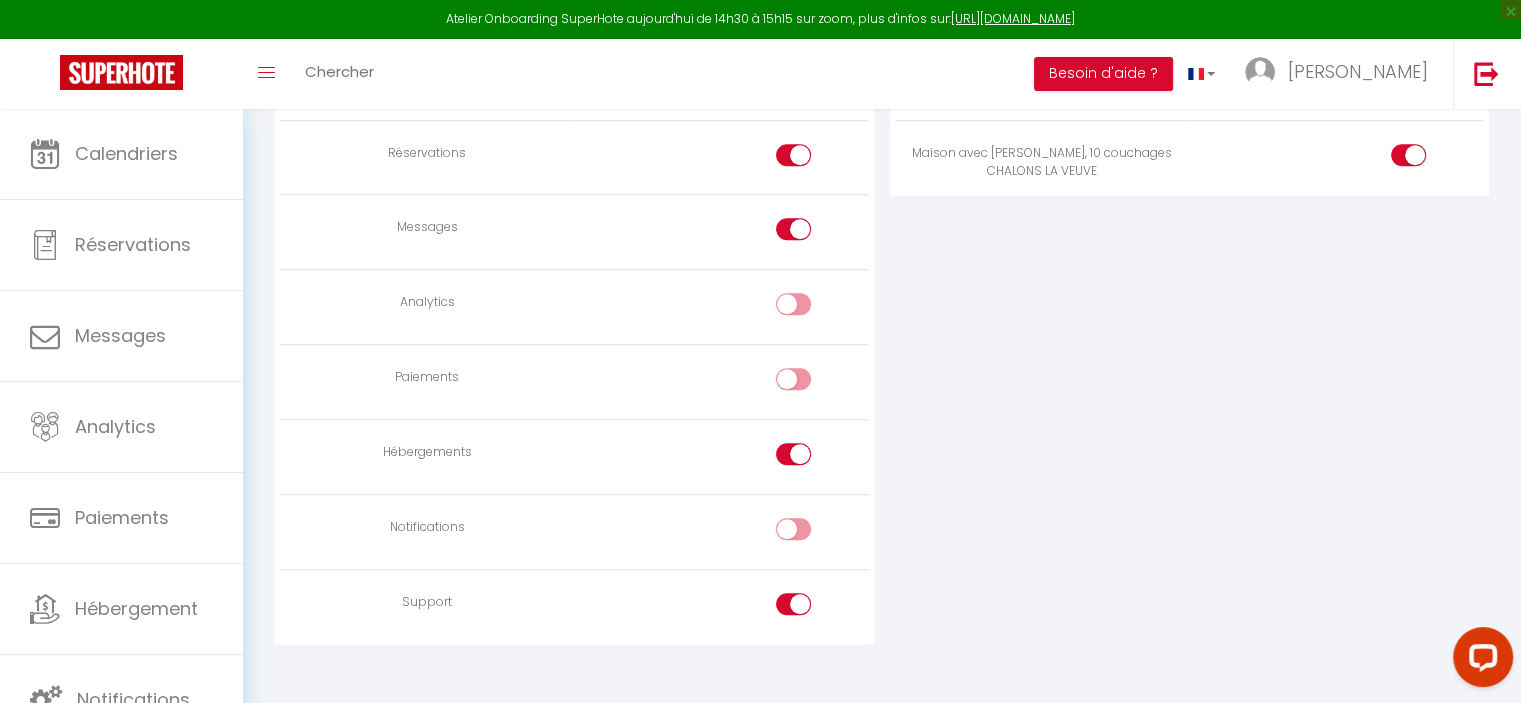 scroll, scrollTop: 1558, scrollLeft: 0, axis: vertical 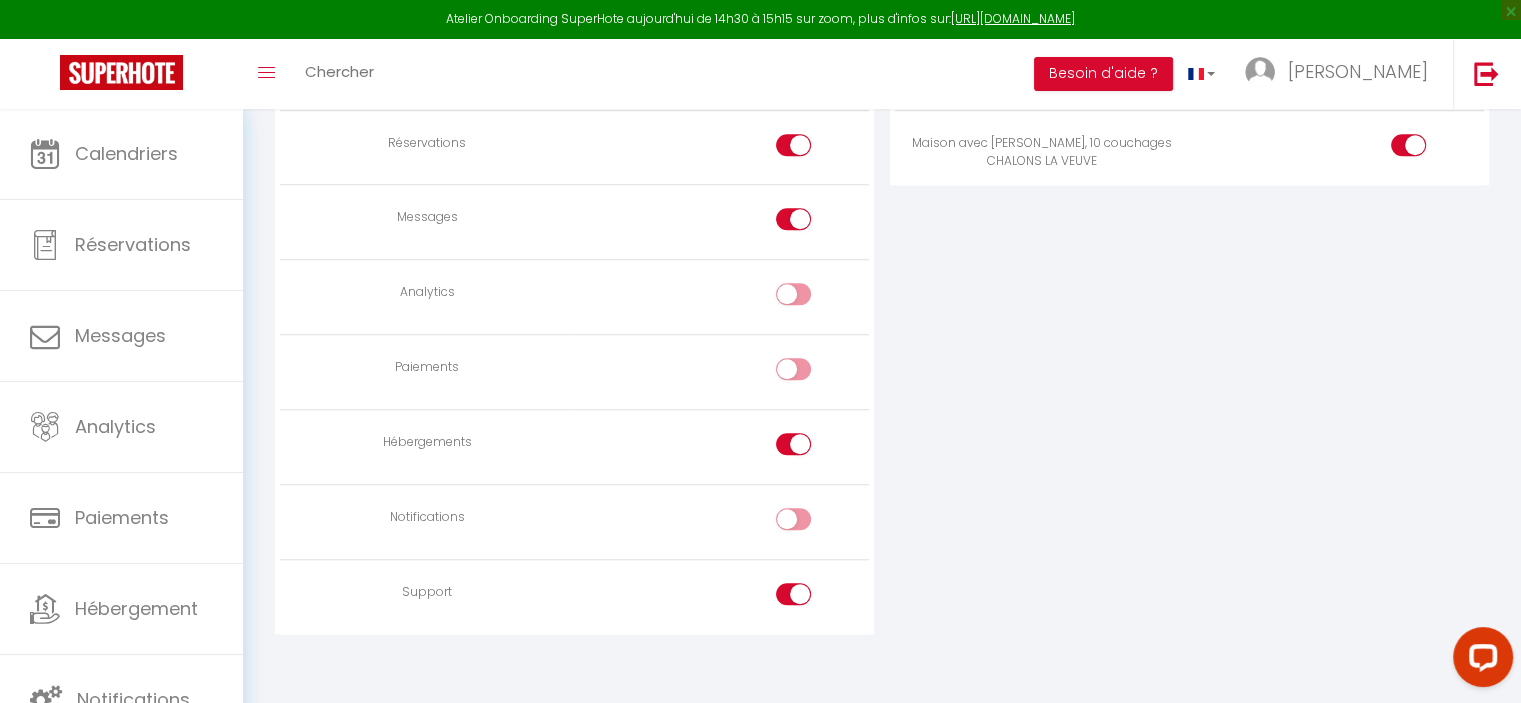 drag, startPoint x: 1533, startPoint y: 187, endPoint x: 64, endPoint y: 18, distance: 1478.6893 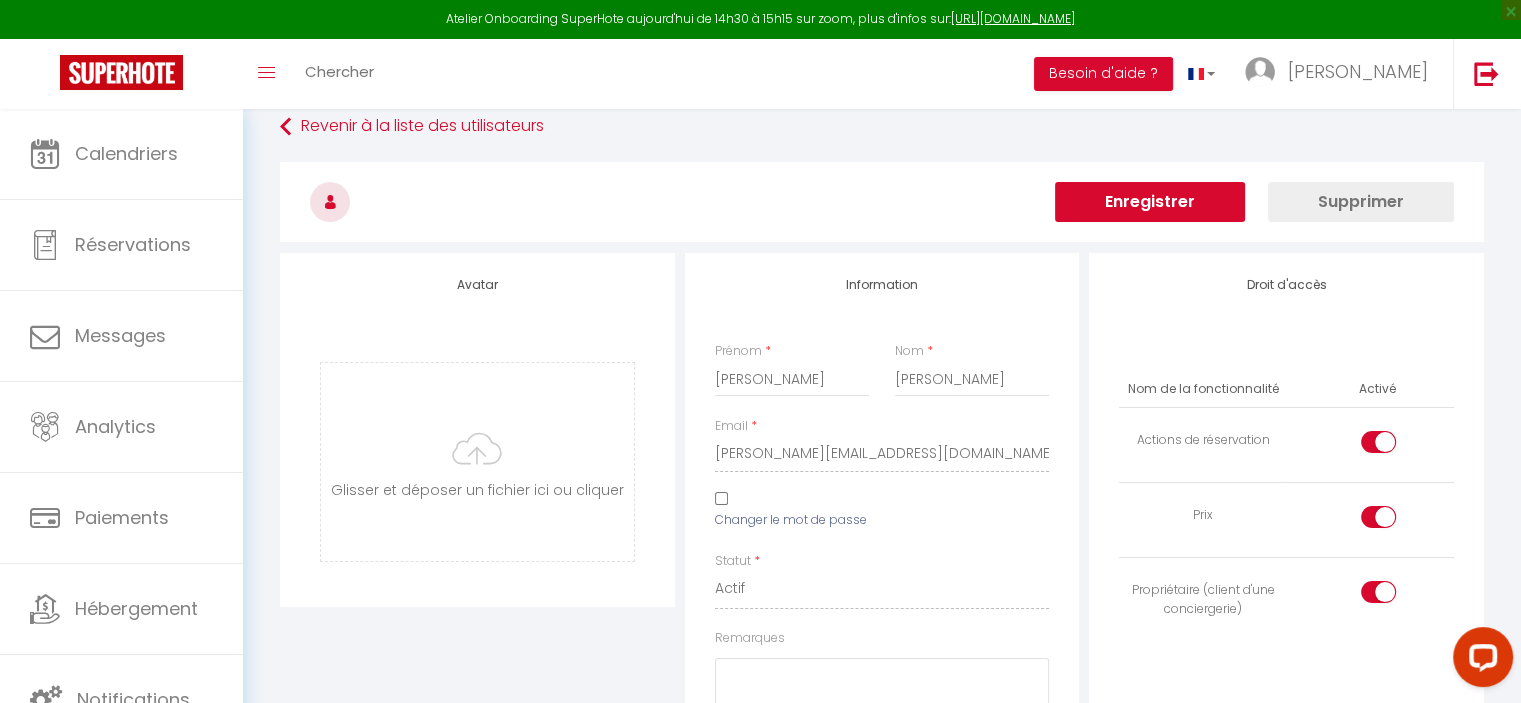scroll, scrollTop: 0, scrollLeft: 0, axis: both 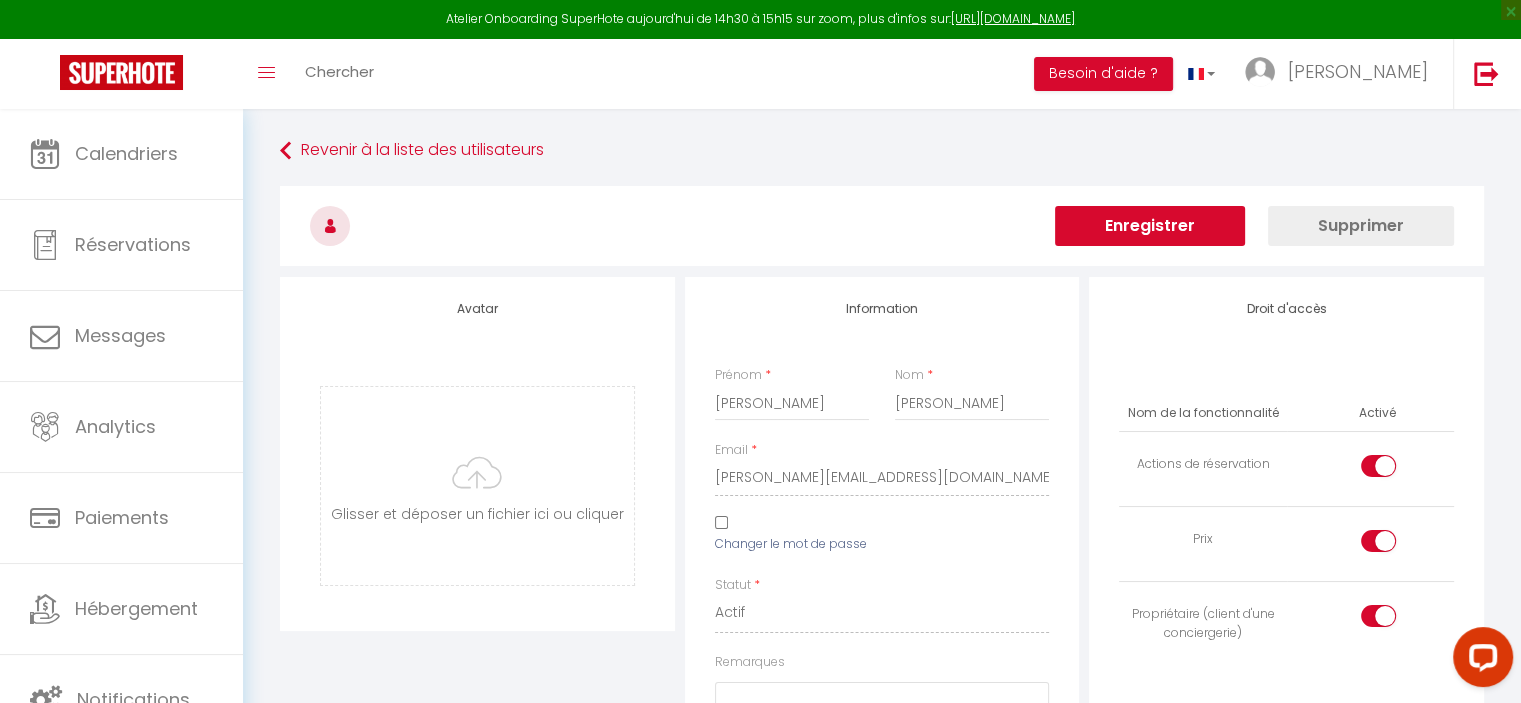 click on "Enregistrer" at bounding box center [1150, 226] 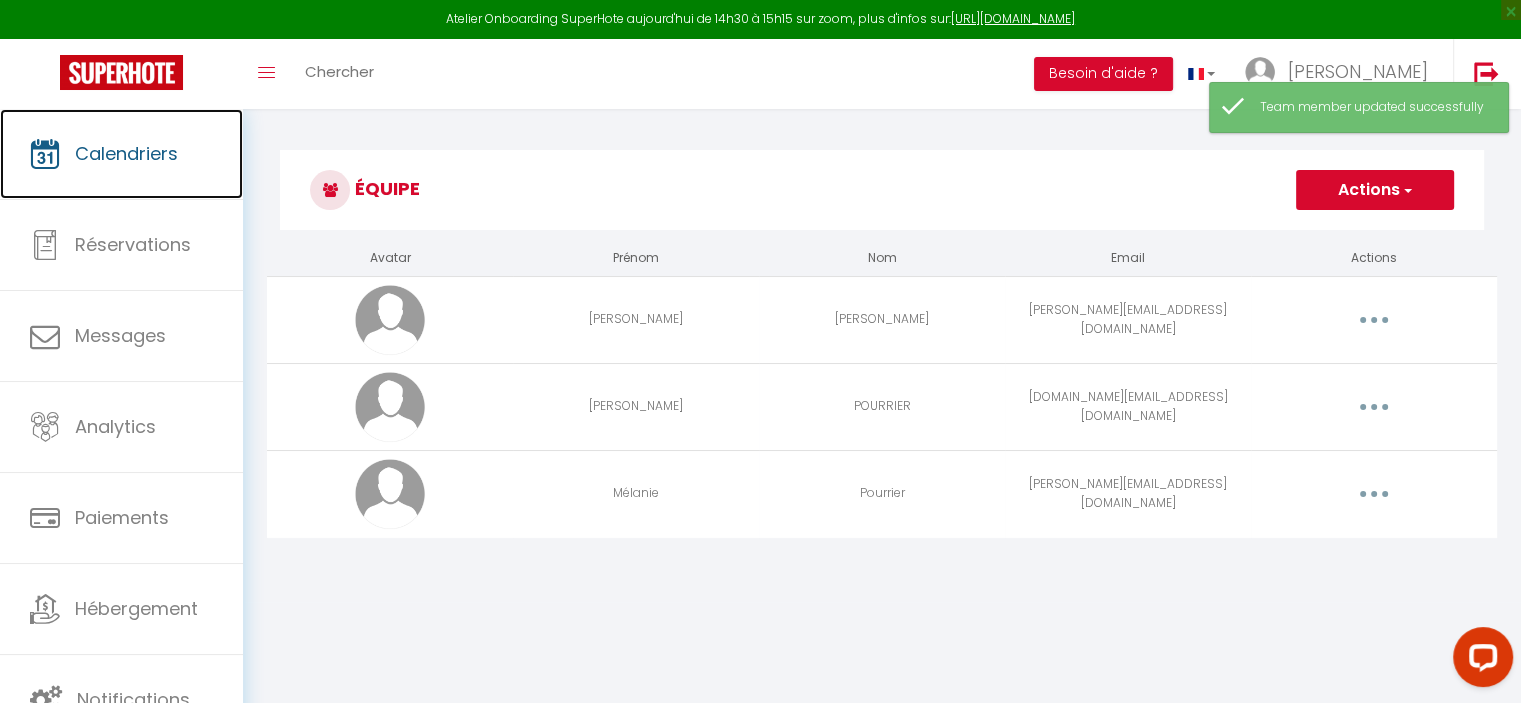 click on "Calendriers" at bounding box center [121, 154] 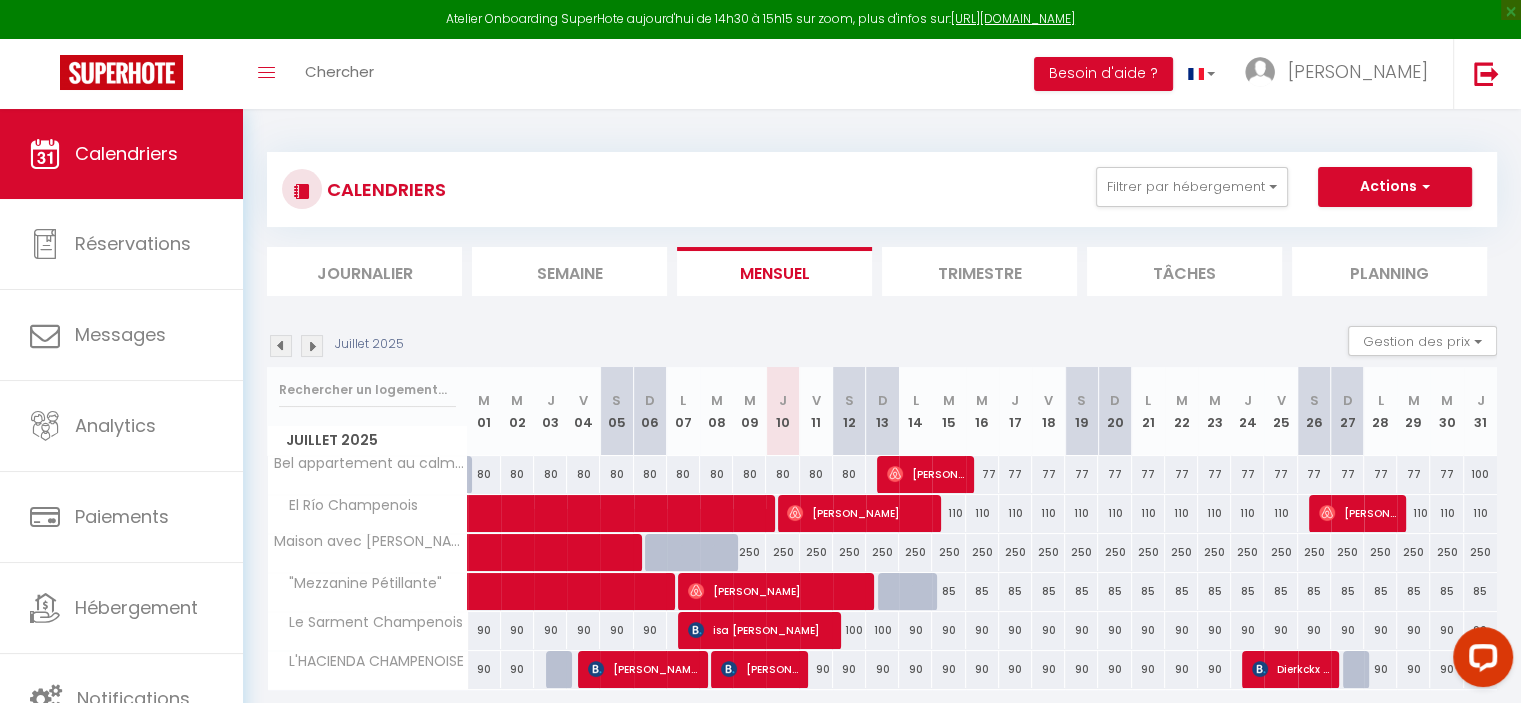 scroll, scrollTop: 108, scrollLeft: 0, axis: vertical 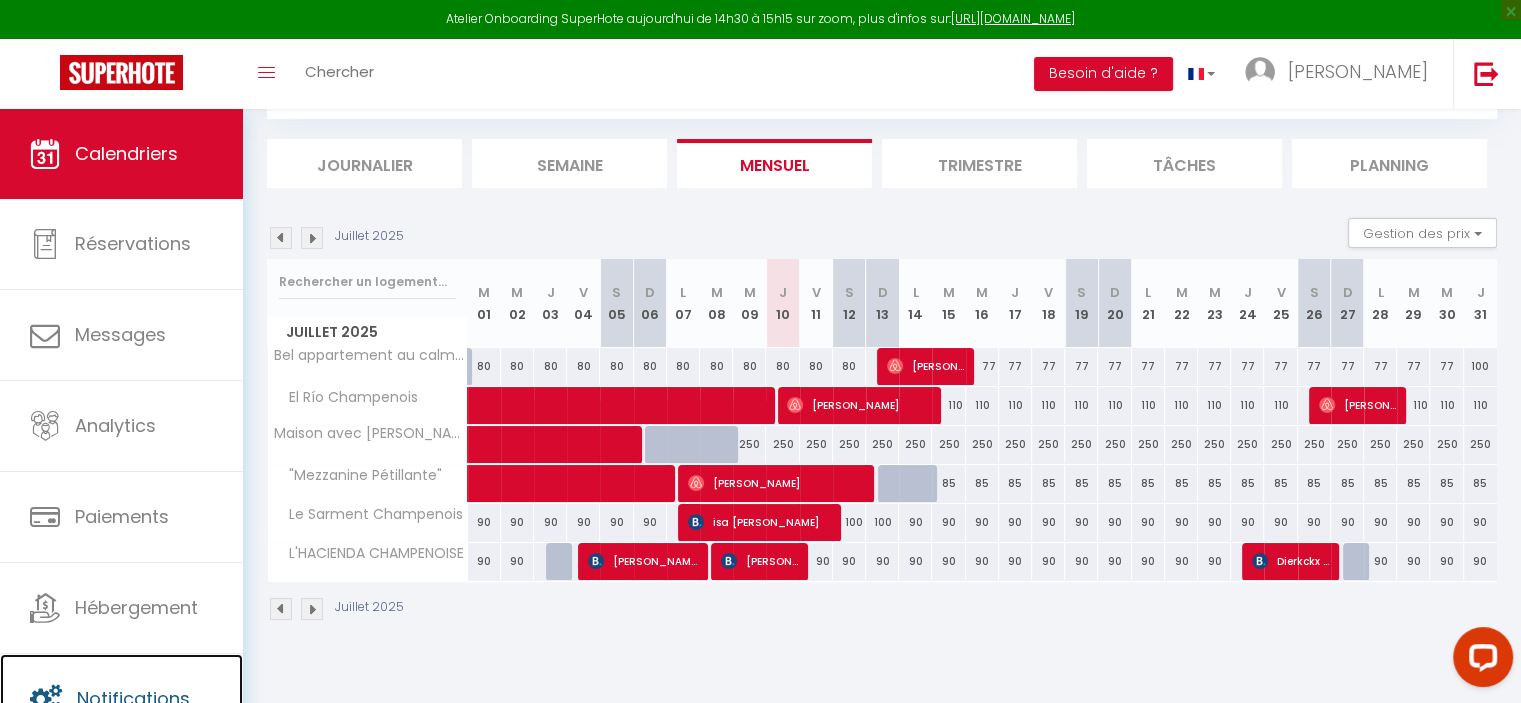click on "Notifications" at bounding box center [133, 698] 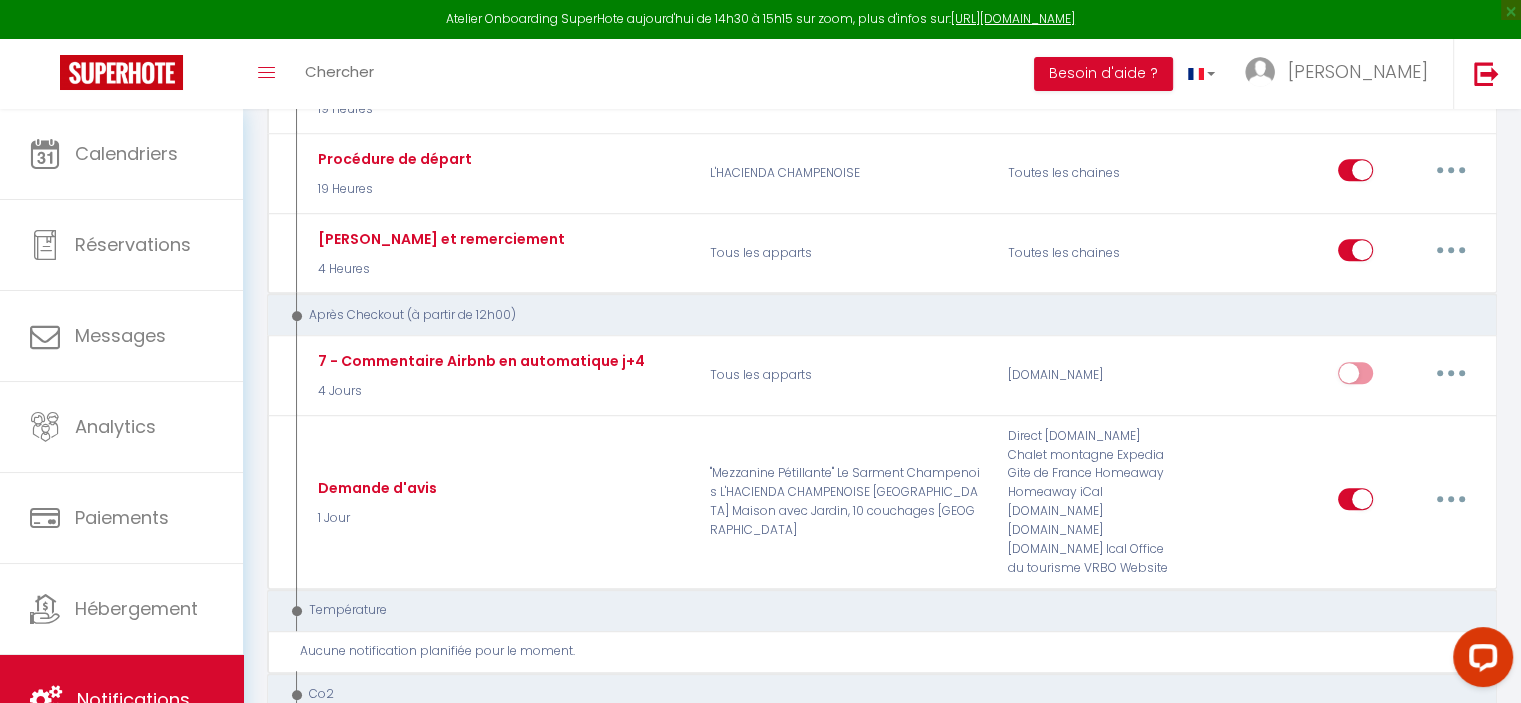 scroll, scrollTop: 1099, scrollLeft: 0, axis: vertical 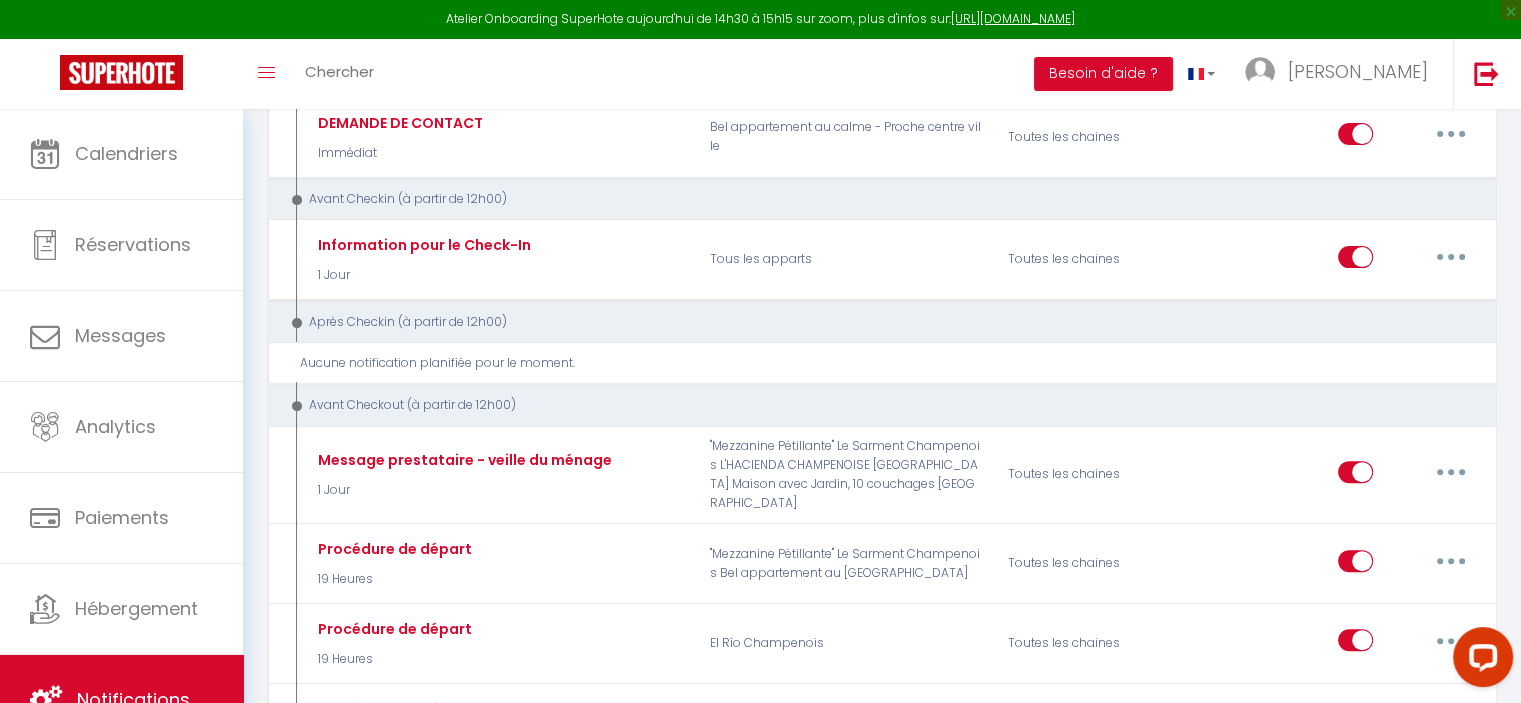 click on "Après Checkin (à partir de 12h00)" at bounding box center [870, 322] 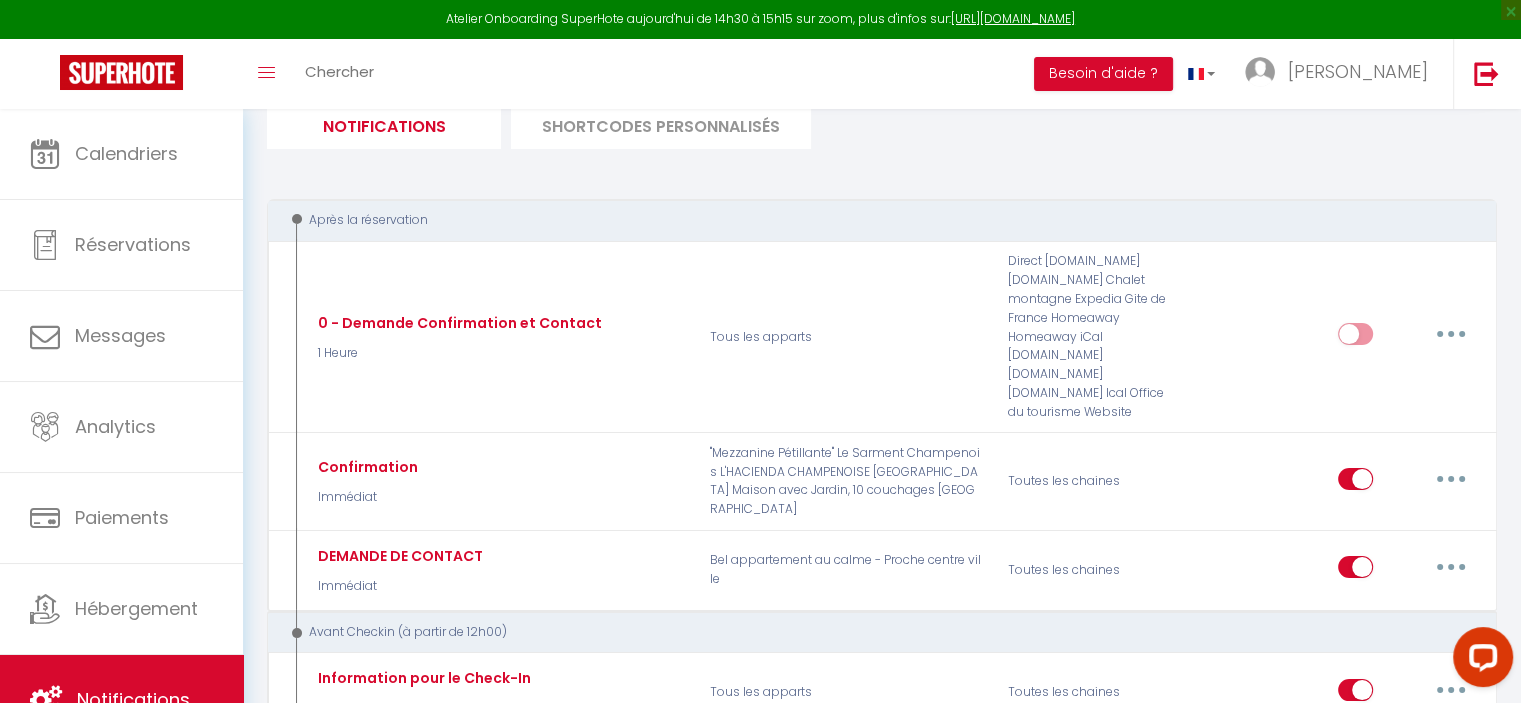 scroll, scrollTop: 0, scrollLeft: 0, axis: both 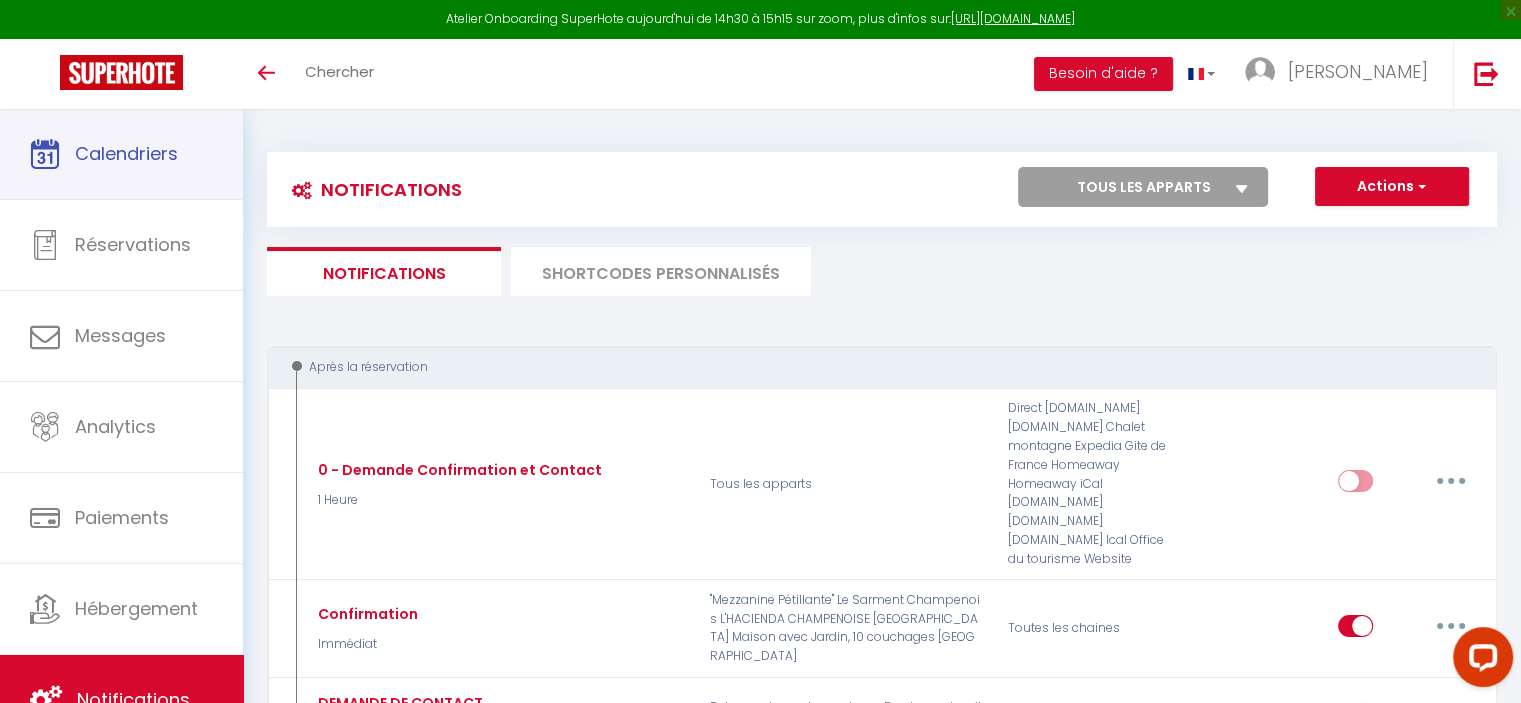 click on "Calendriers" at bounding box center [126, 153] 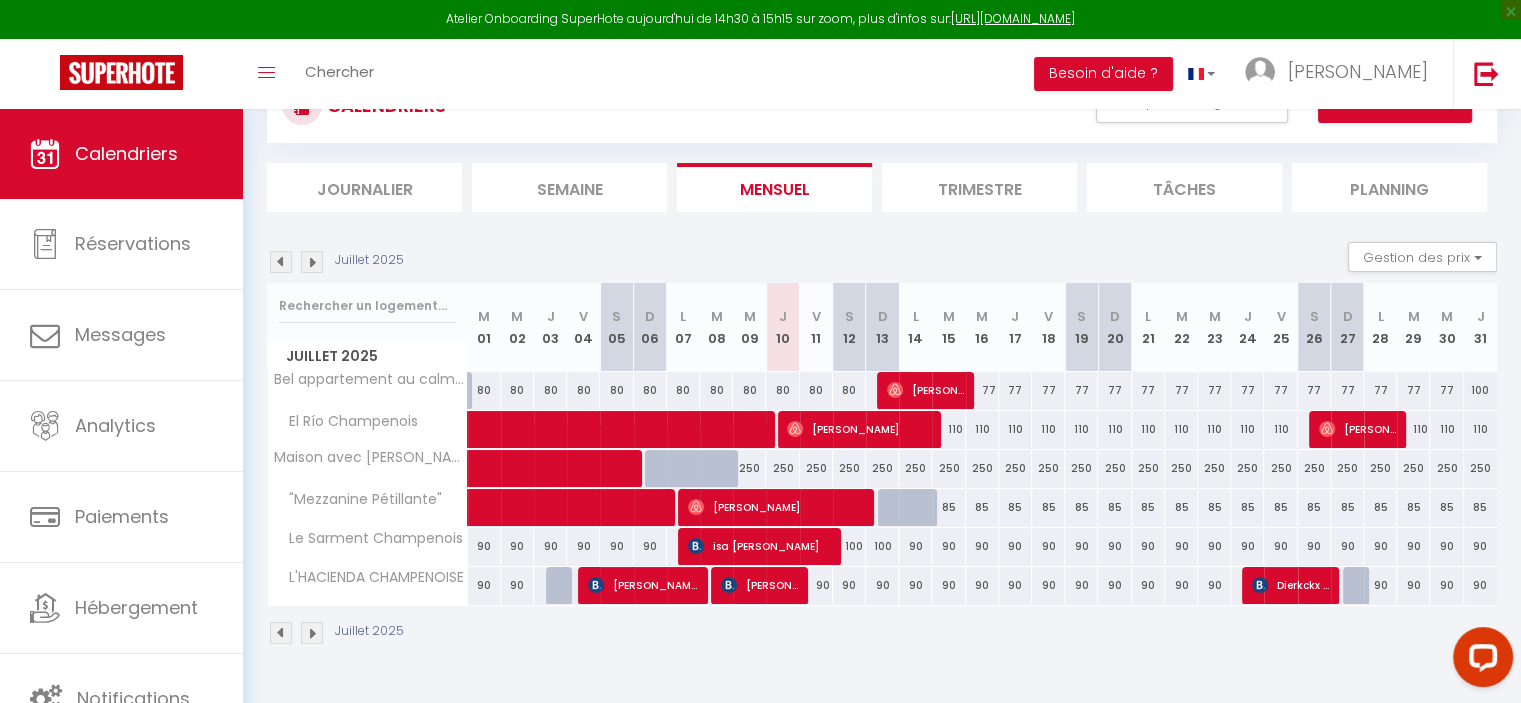 scroll, scrollTop: 108, scrollLeft: 0, axis: vertical 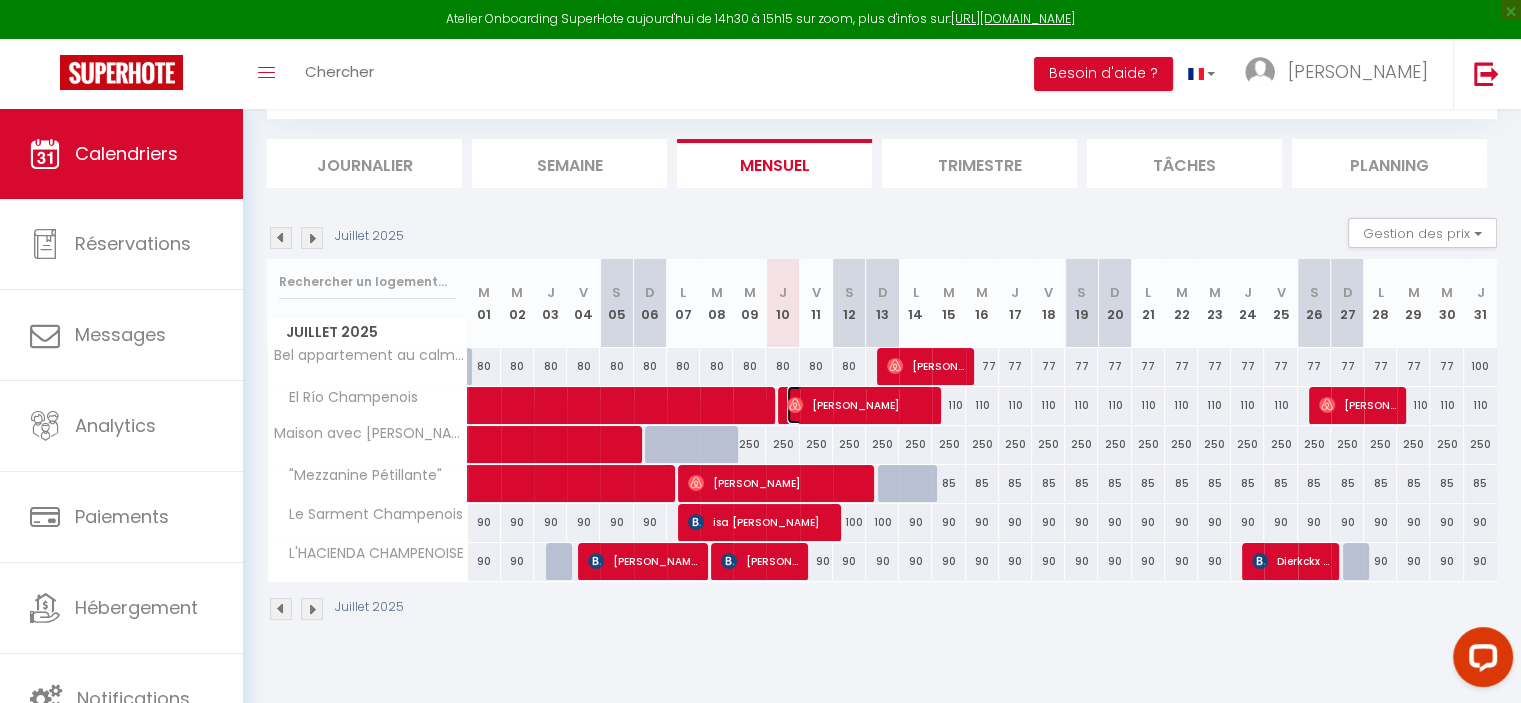click on "[PERSON_NAME]" at bounding box center (858, 405) 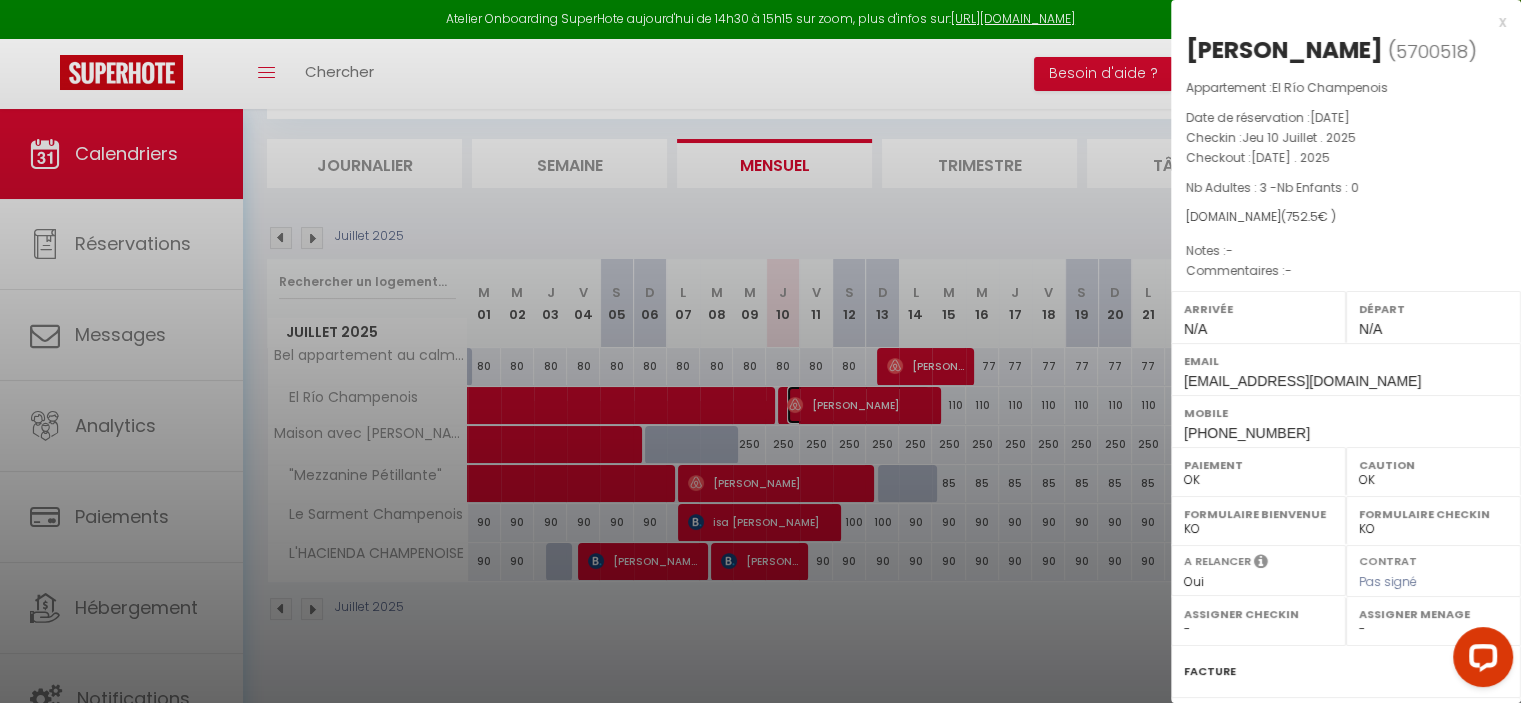 scroll, scrollTop: 225, scrollLeft: 0, axis: vertical 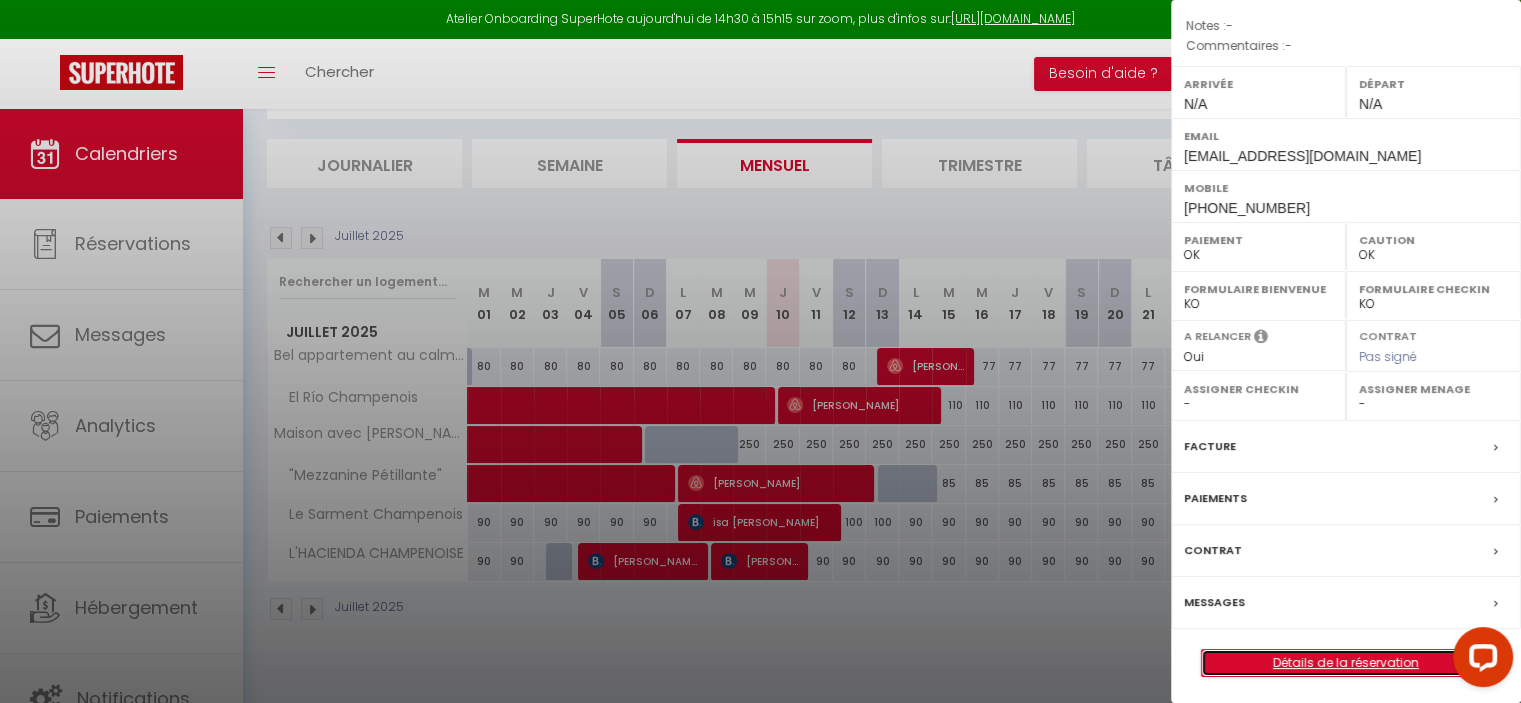 click on "Détails de la réservation" at bounding box center (1346, 663) 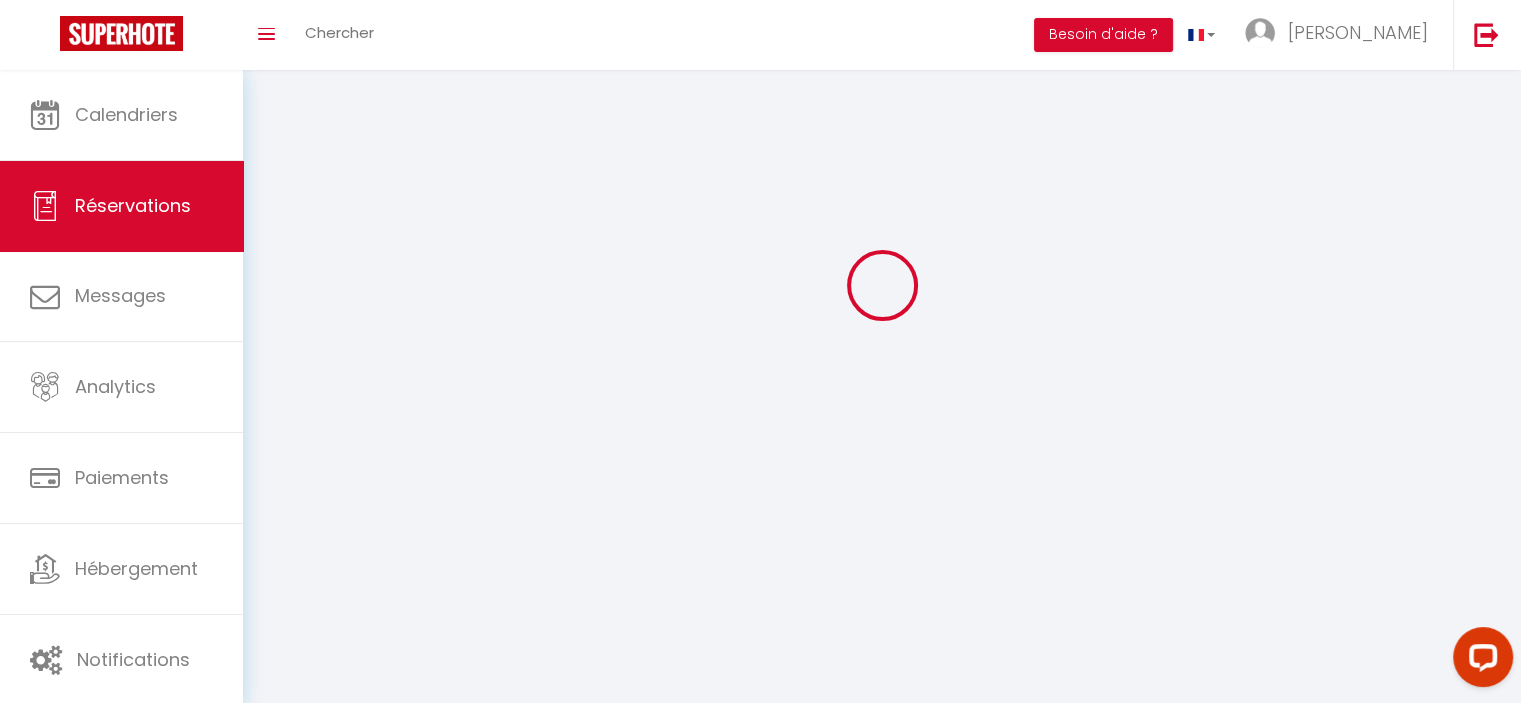 scroll, scrollTop: 0, scrollLeft: 0, axis: both 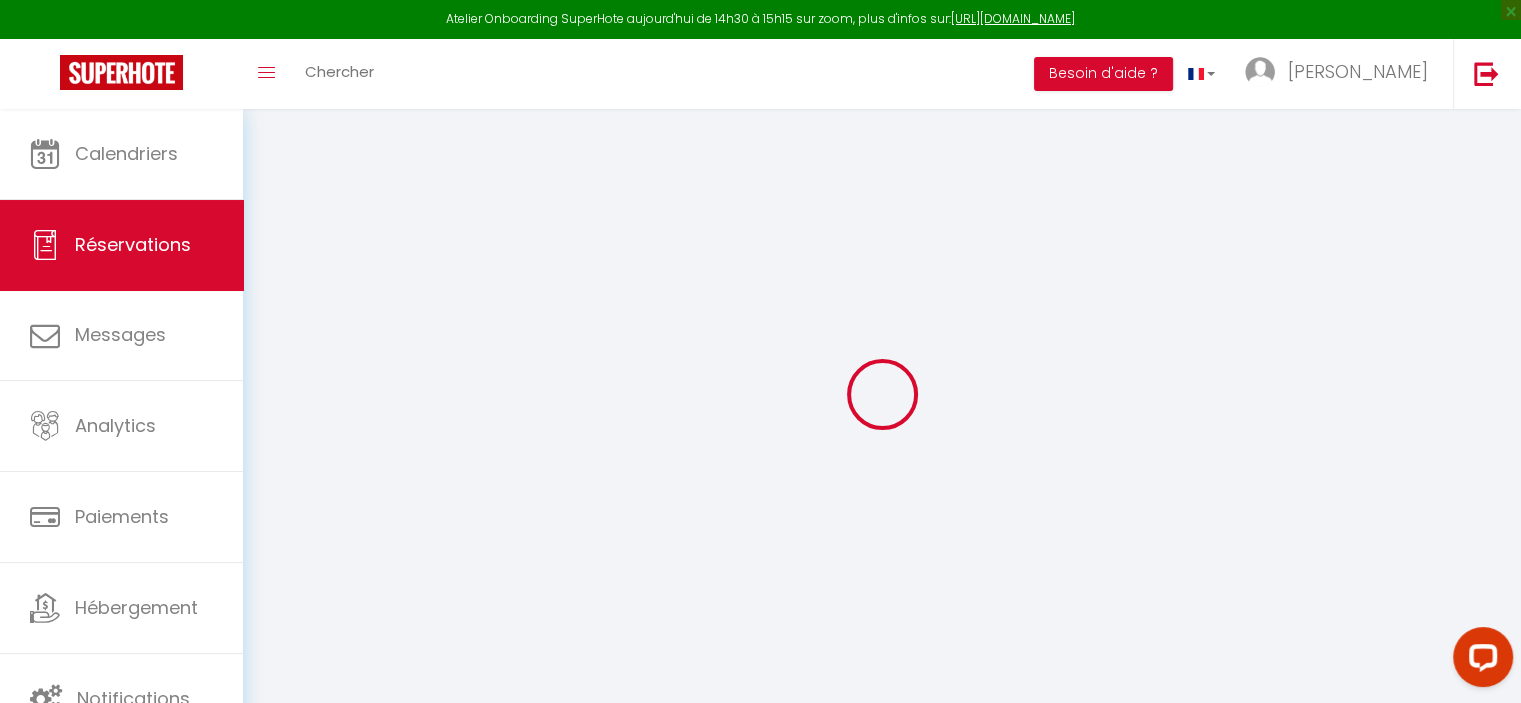 type on "[PERSON_NAME]" 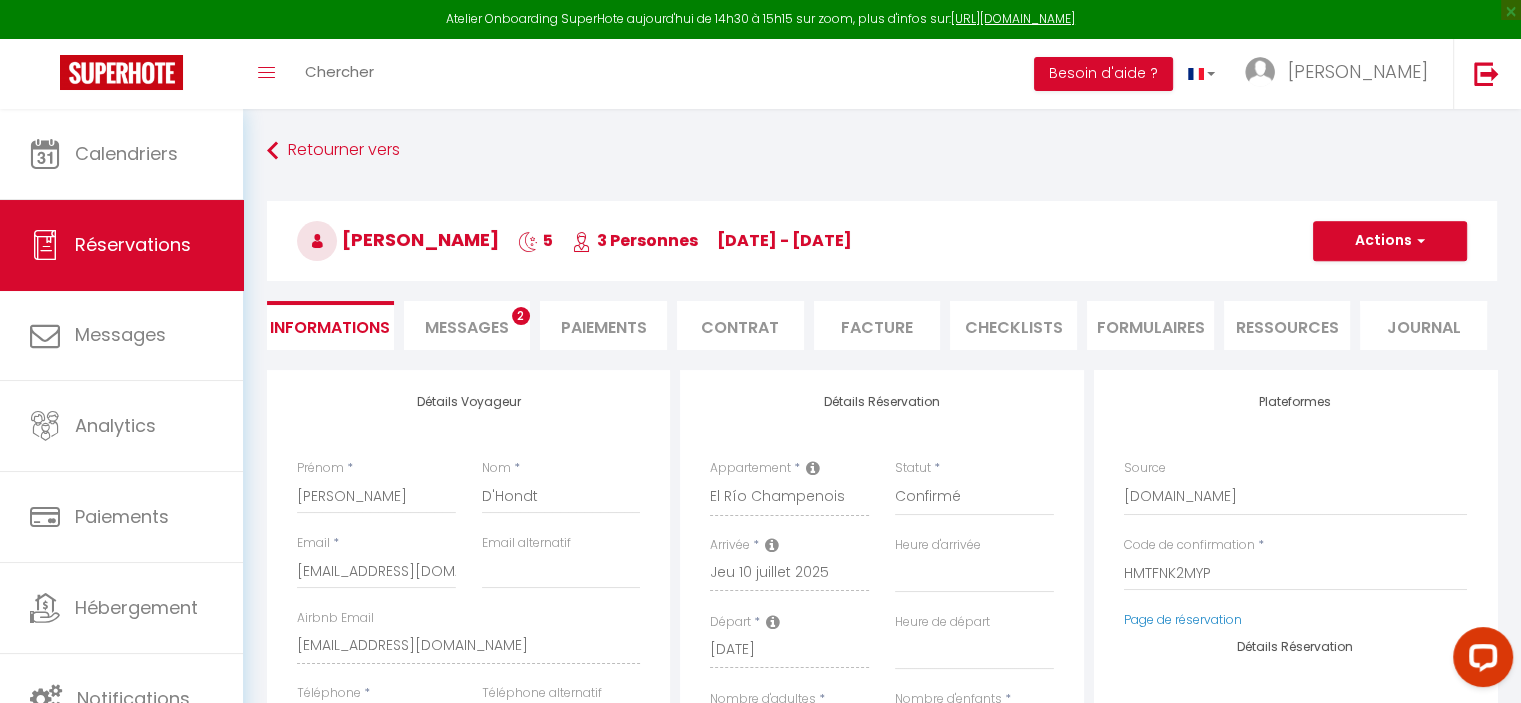 type on "45" 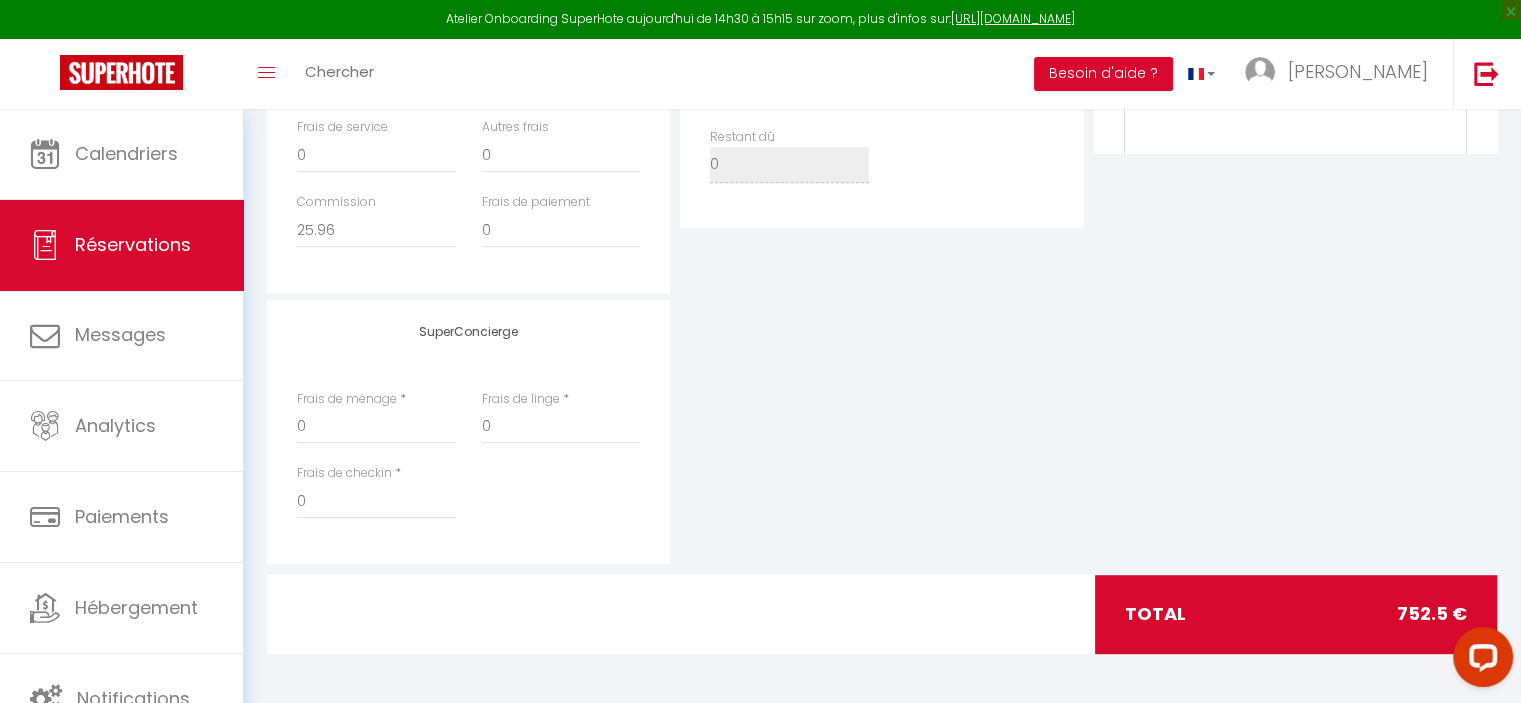 scroll, scrollTop: 0, scrollLeft: 0, axis: both 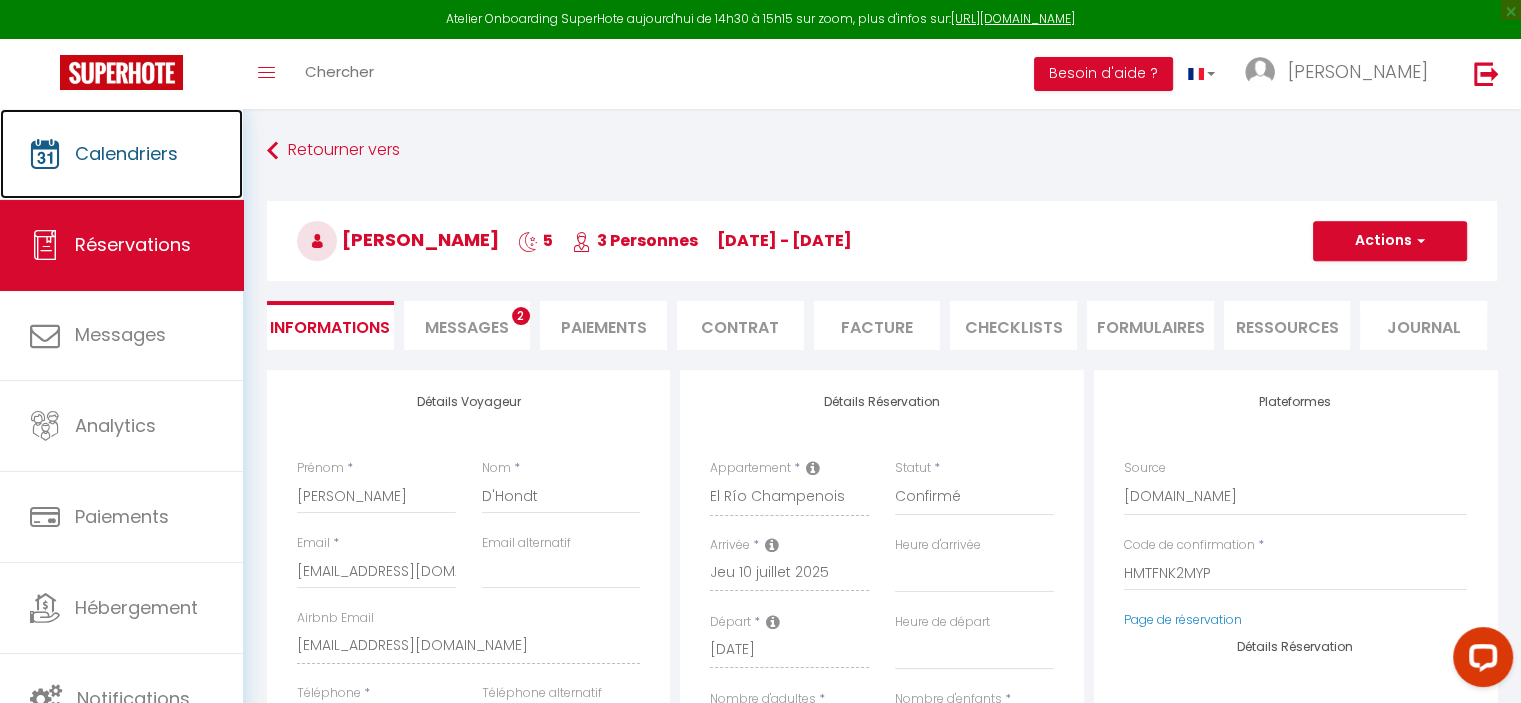 click on "Calendriers" at bounding box center (126, 153) 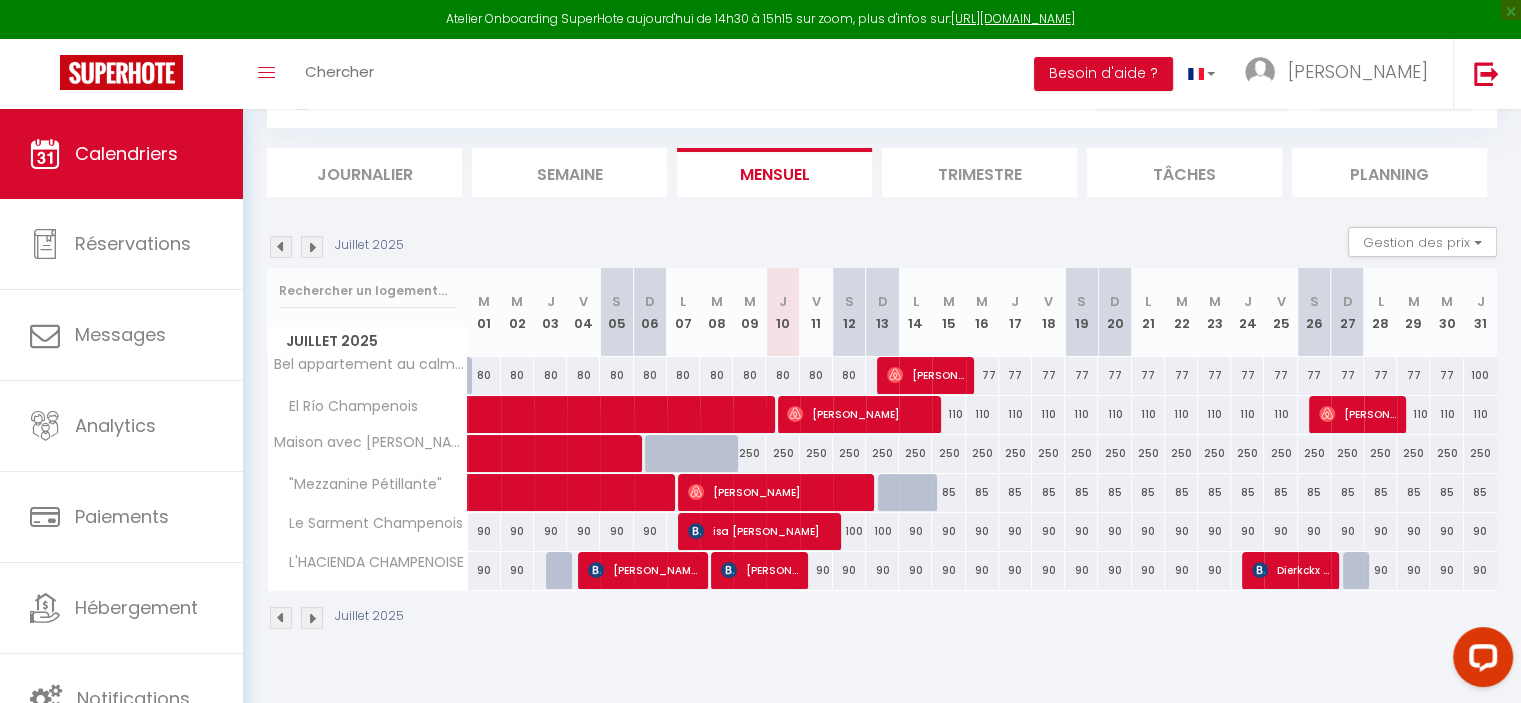 scroll, scrollTop: 108, scrollLeft: 0, axis: vertical 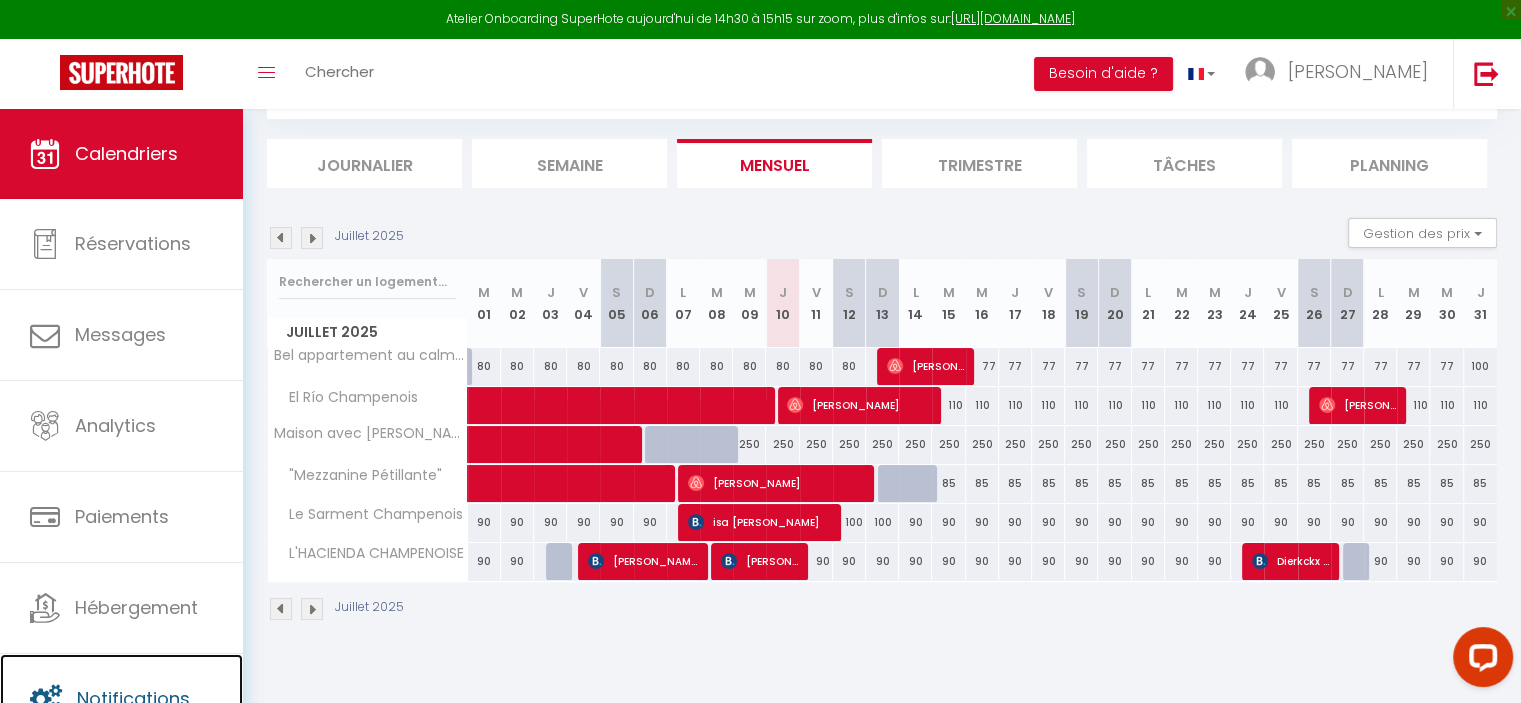 click on "Notifications" at bounding box center [121, 699] 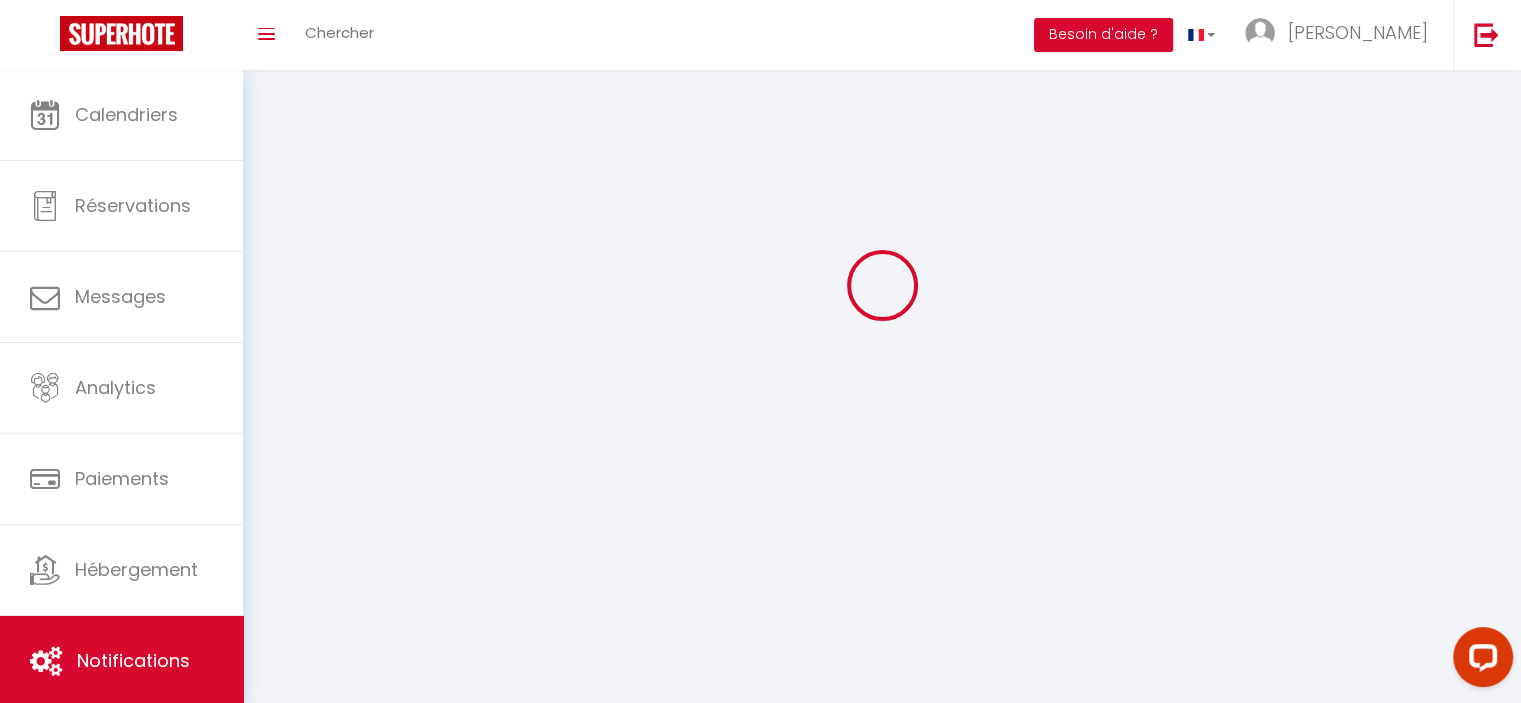 scroll, scrollTop: 0, scrollLeft: 0, axis: both 